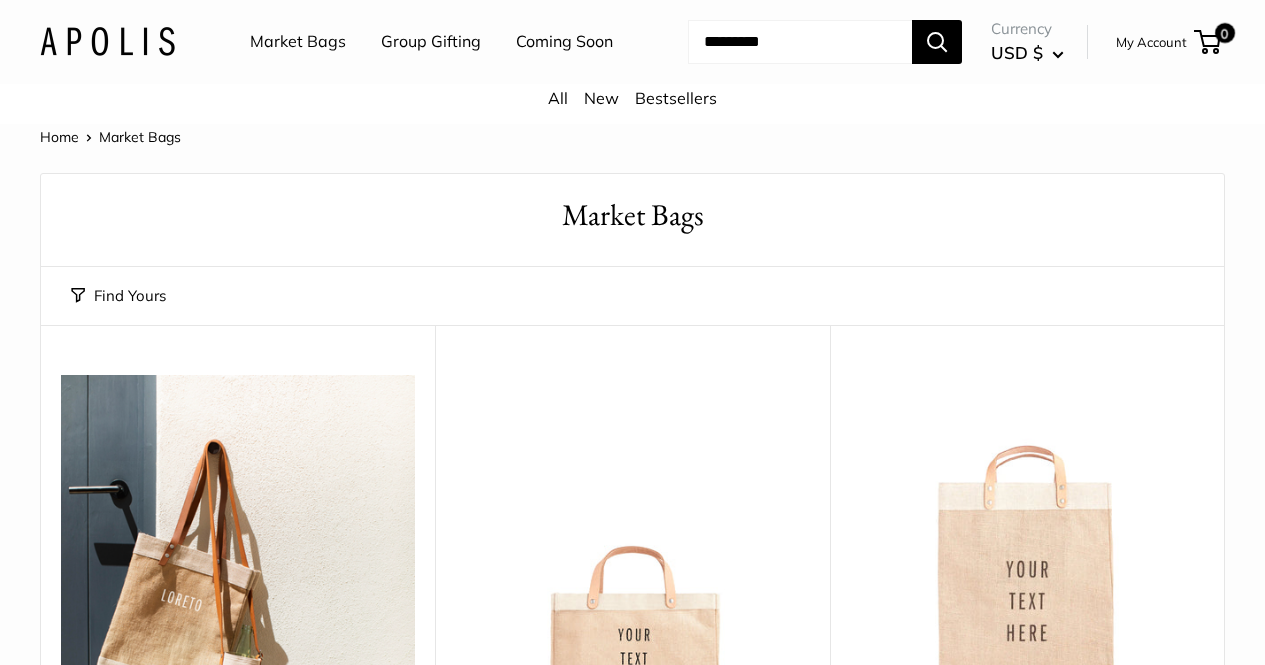 scroll, scrollTop: 0, scrollLeft: 0, axis: both 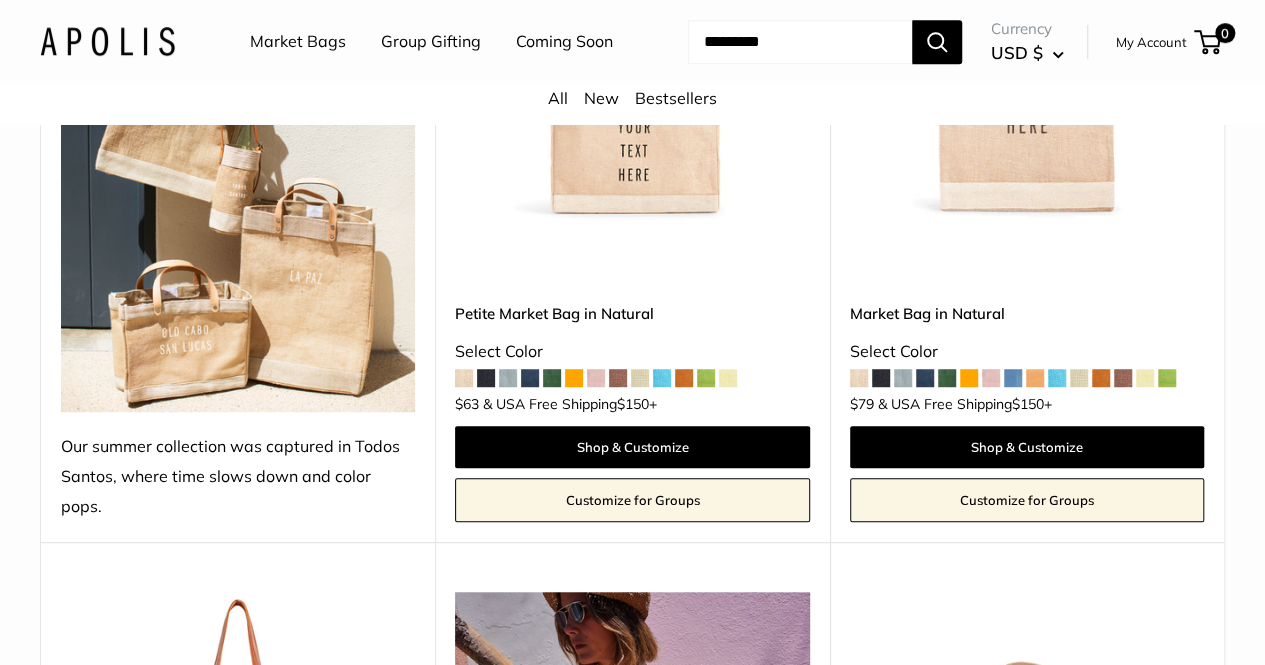 click at bounding box center (486, 378) 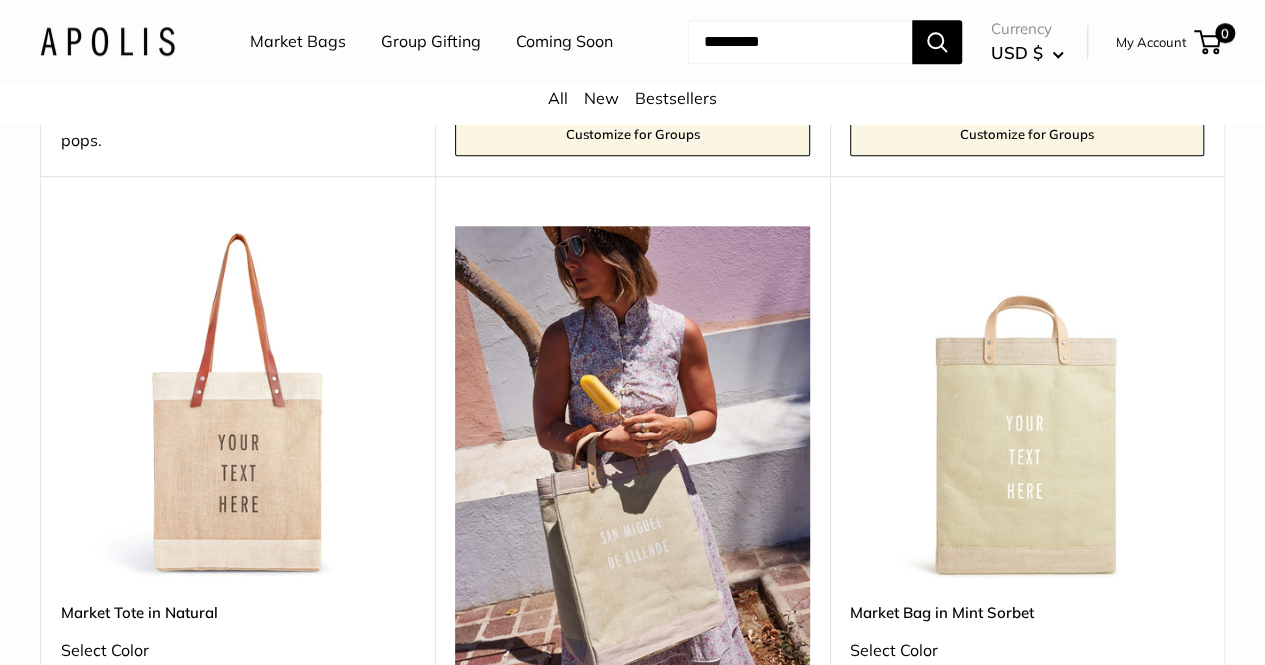 scroll, scrollTop: 911, scrollLeft: 0, axis: vertical 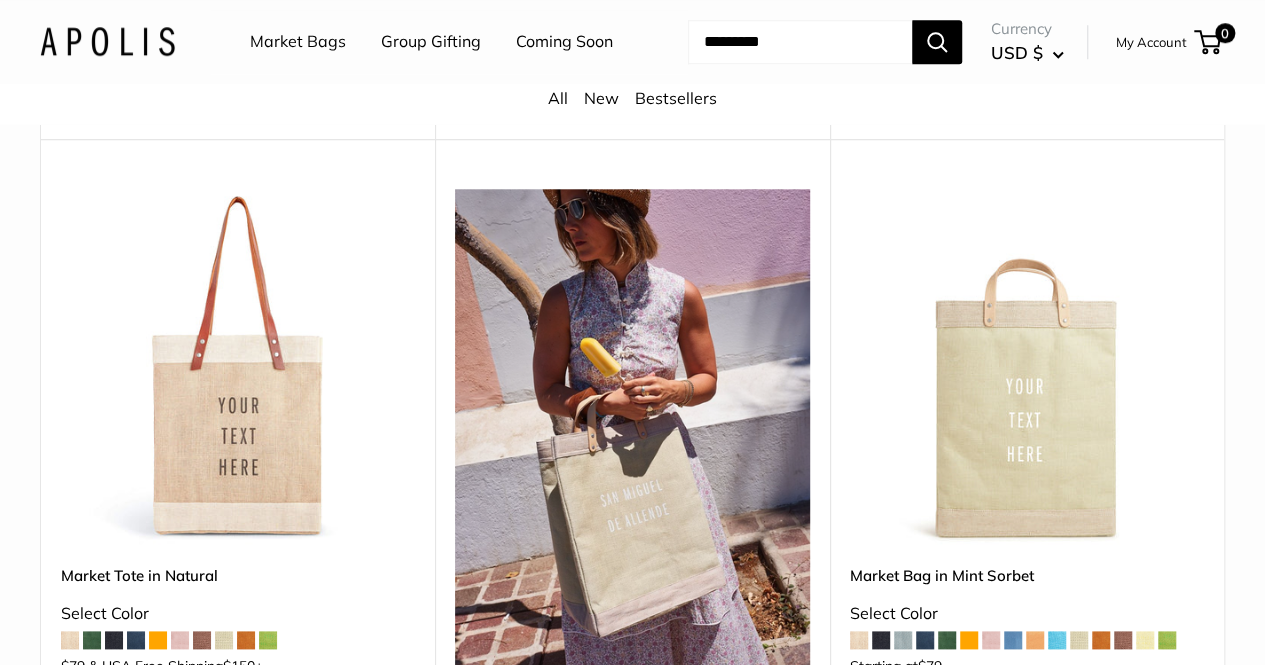click at bounding box center (800, 42) 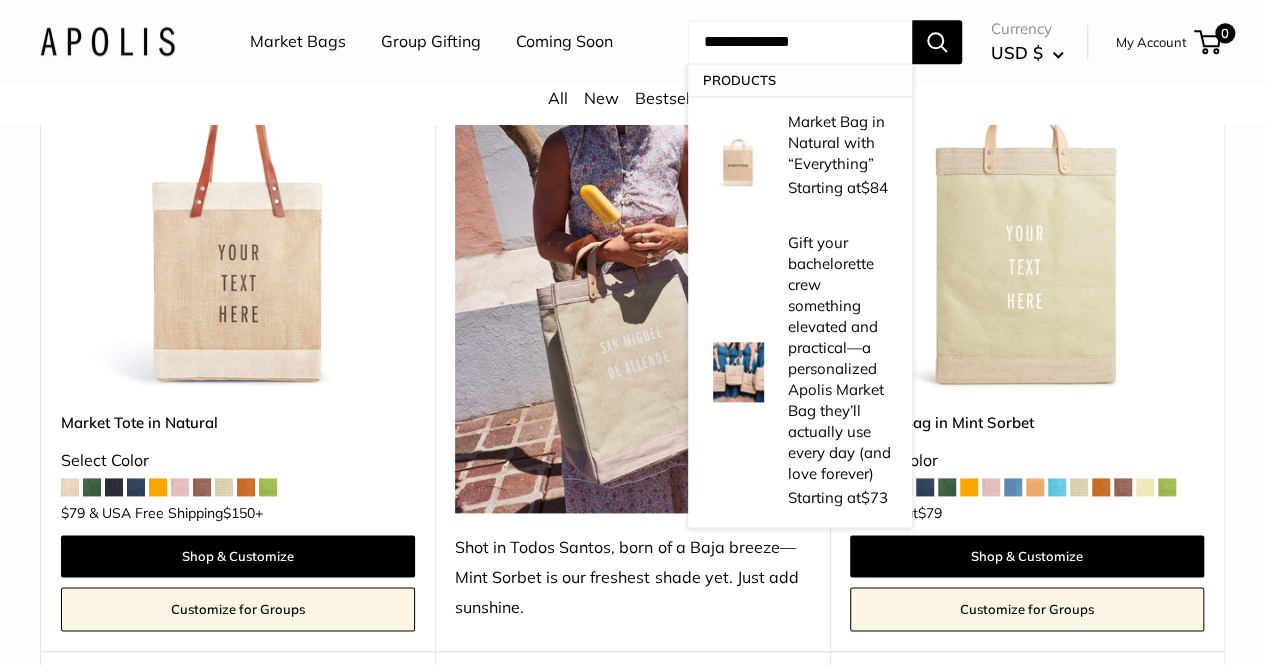 scroll, scrollTop: 1075, scrollLeft: 0, axis: vertical 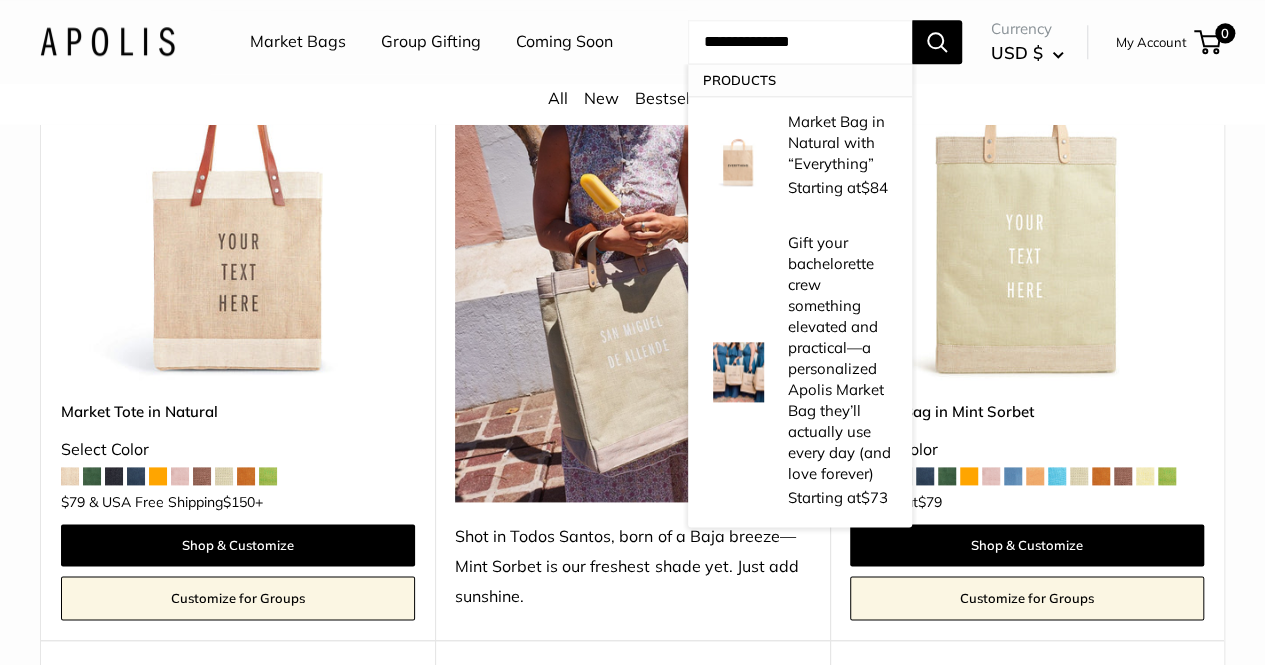 type on "**********" 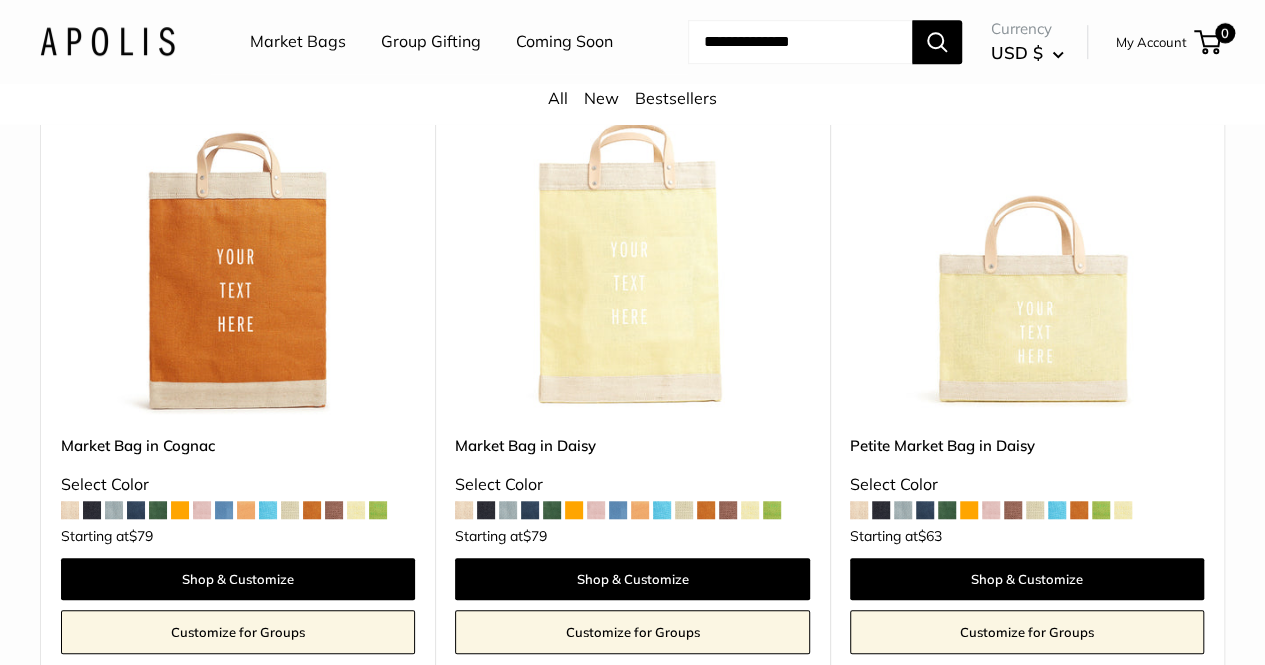 scroll, scrollTop: 4373, scrollLeft: 0, axis: vertical 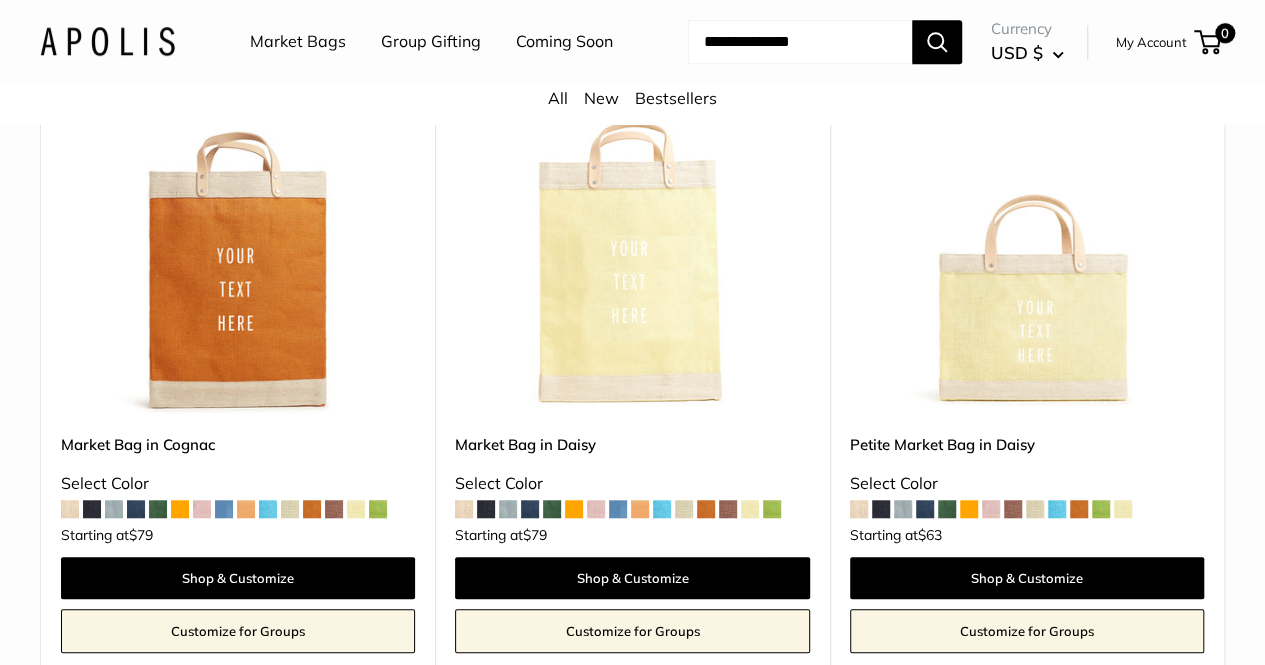 click at bounding box center [881, 509] 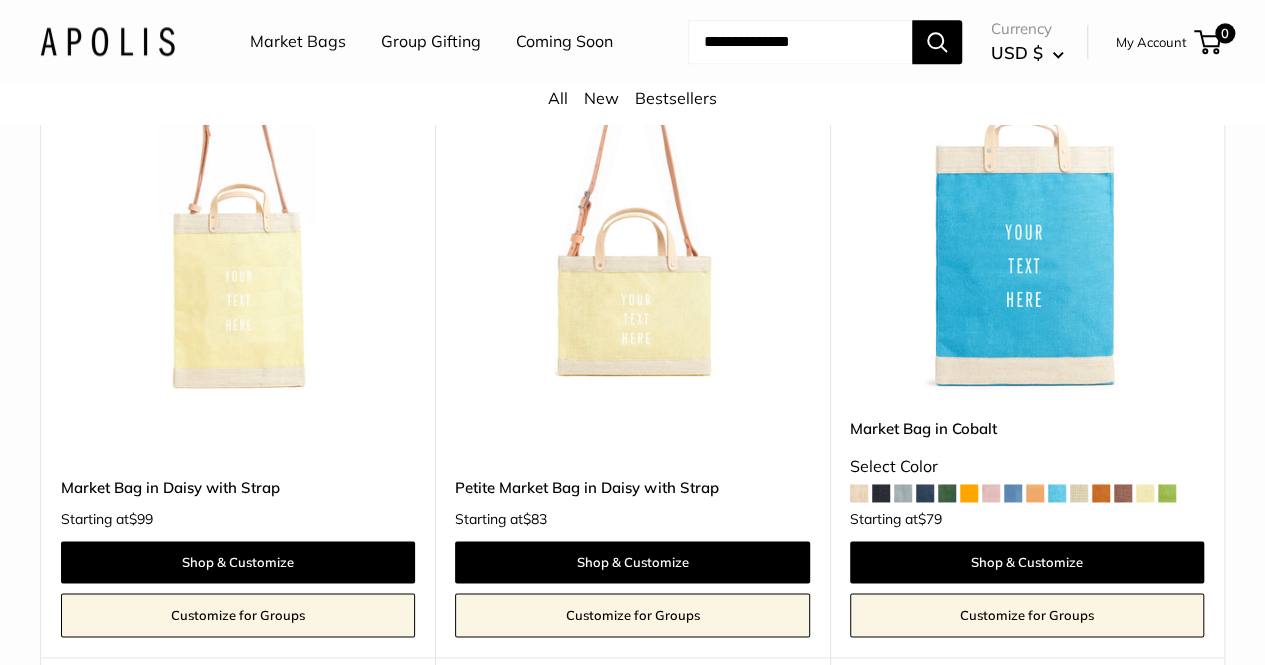 scroll, scrollTop: 5056, scrollLeft: 0, axis: vertical 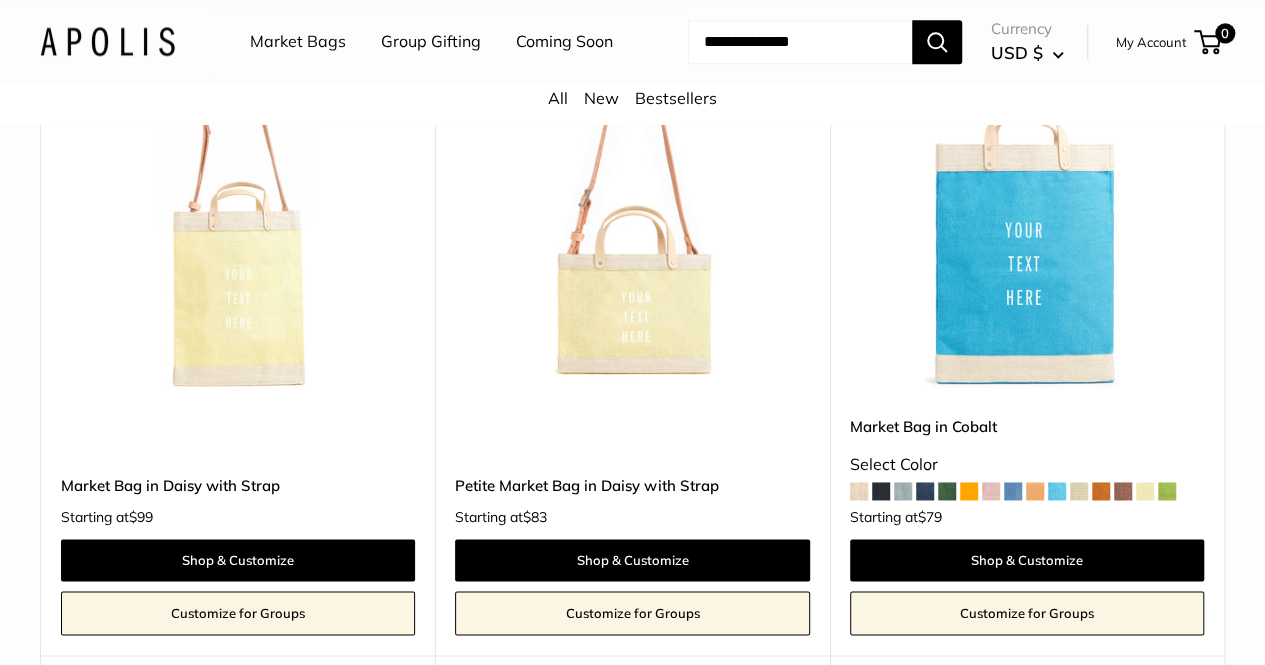 click on "Petite Market Bag in Daisy with Strap" at bounding box center [632, 485] 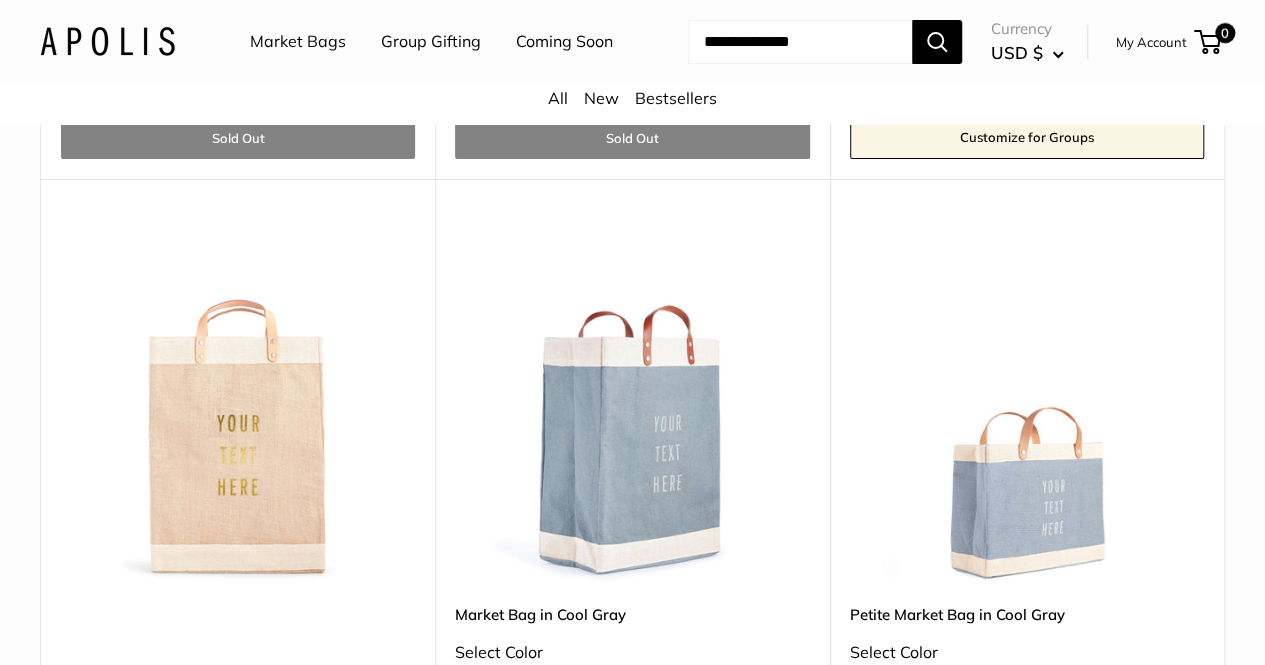 scroll, scrollTop: 7473, scrollLeft: 0, axis: vertical 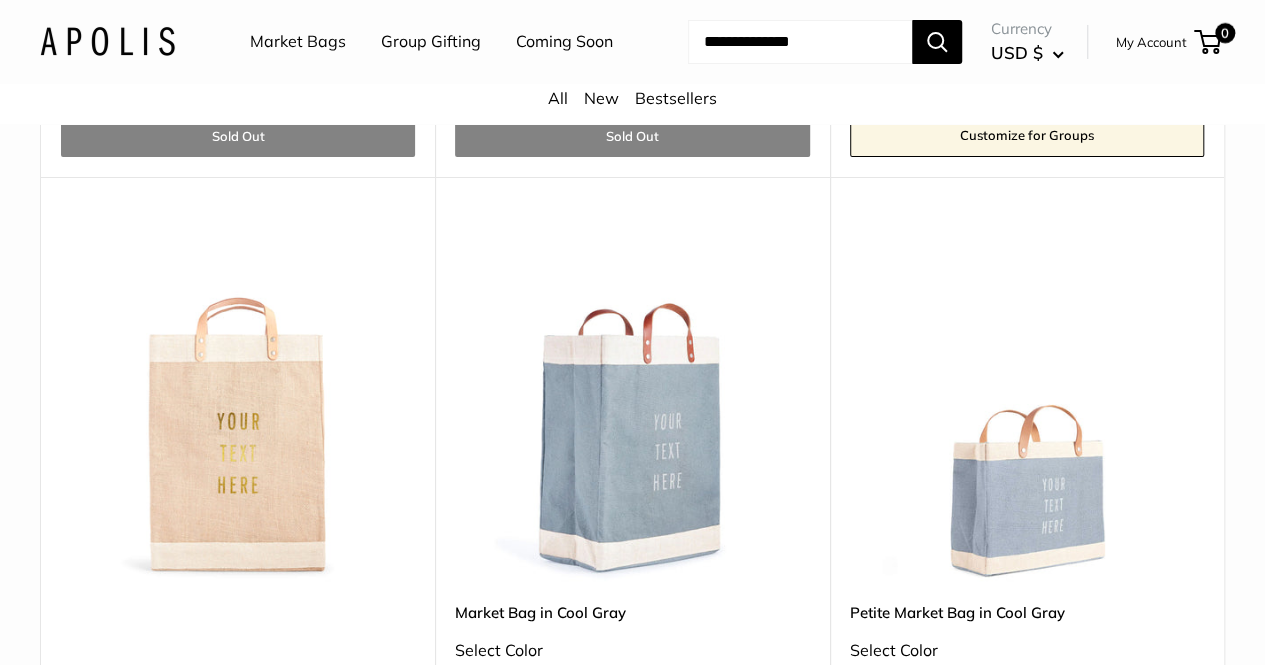 click at bounding box center (0, 0) 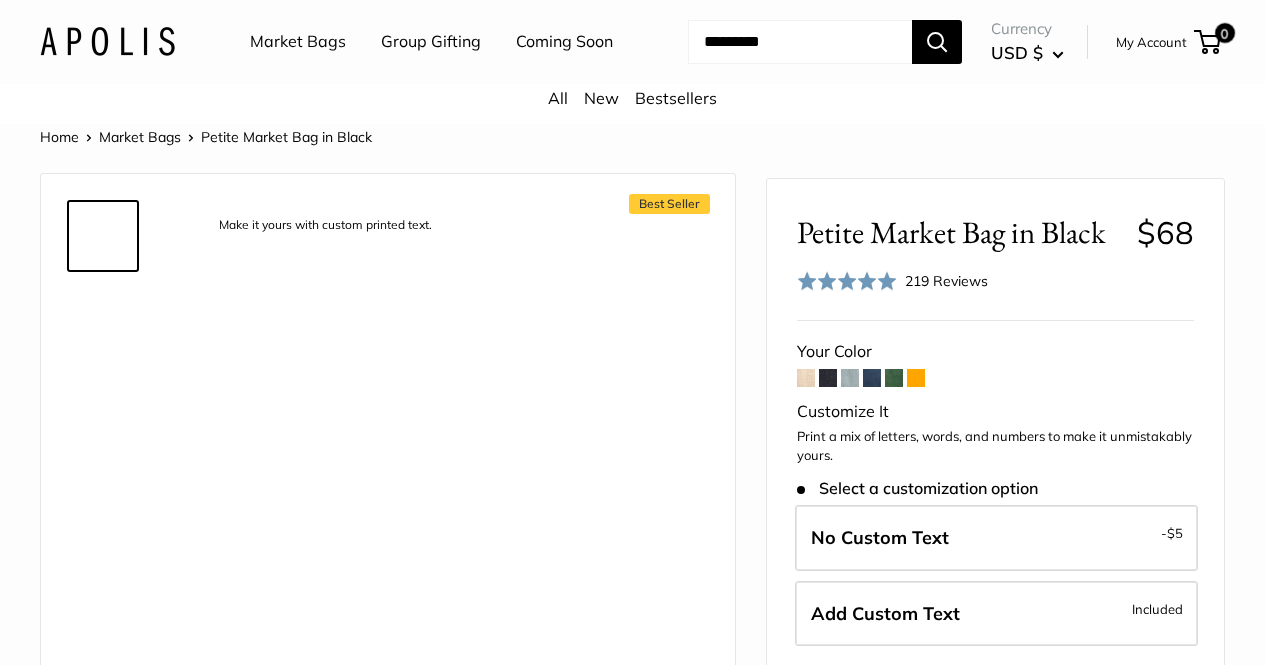 scroll, scrollTop: 0, scrollLeft: 0, axis: both 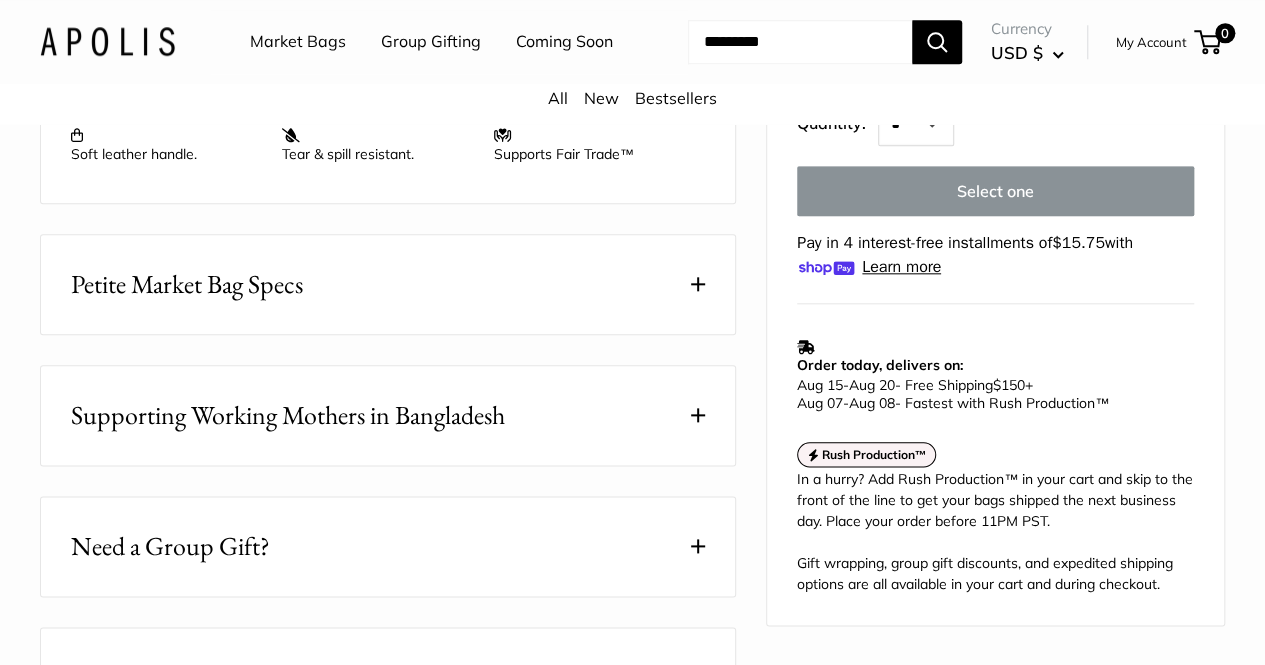click on "Petite Market Bag Specs" at bounding box center [388, 284] 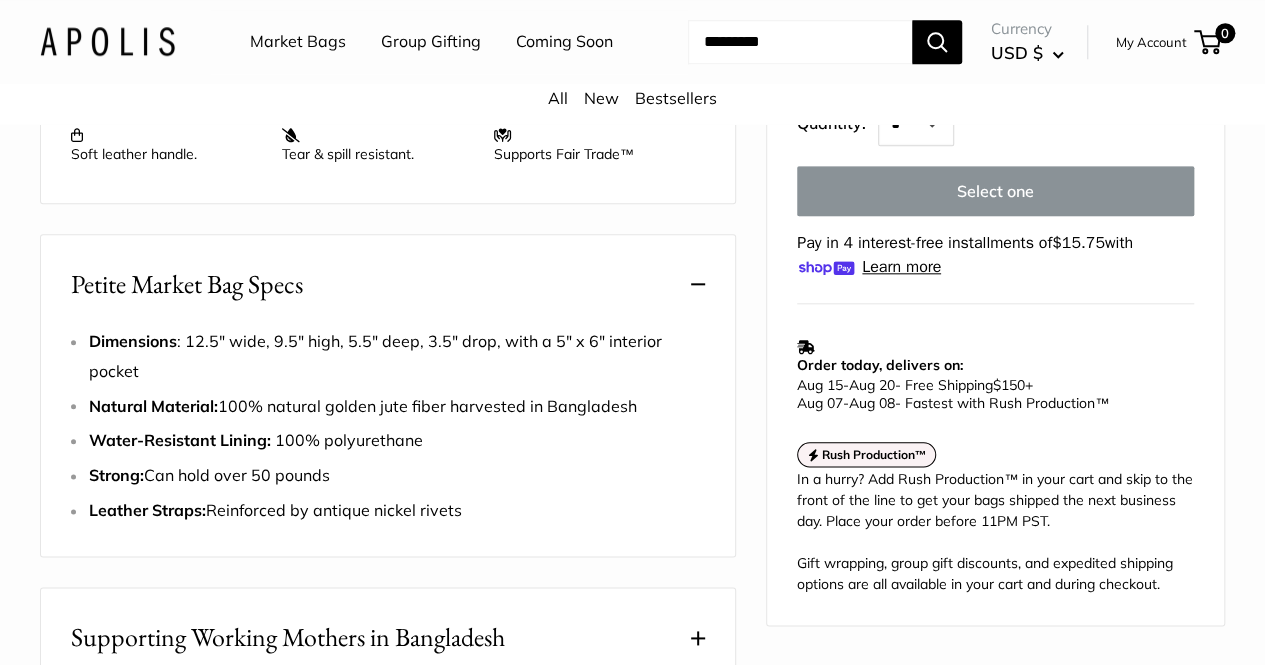 click on "Petite Market Bag Specs" at bounding box center (388, 284) 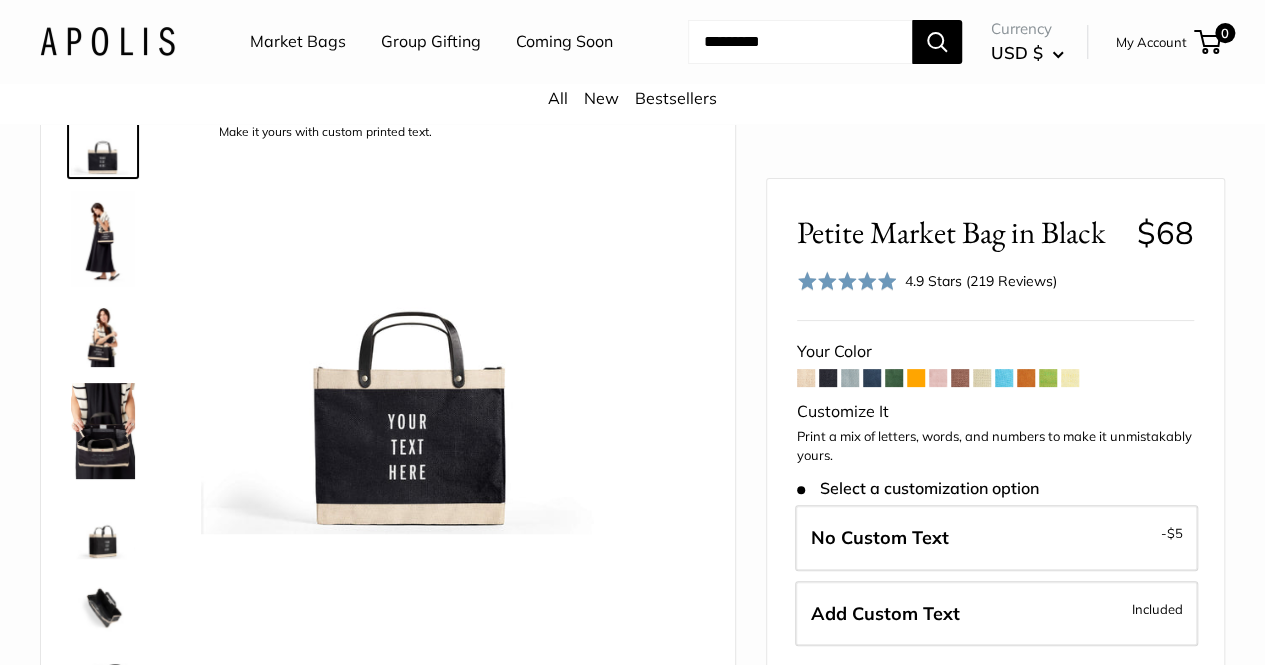 scroll, scrollTop: 0, scrollLeft: 0, axis: both 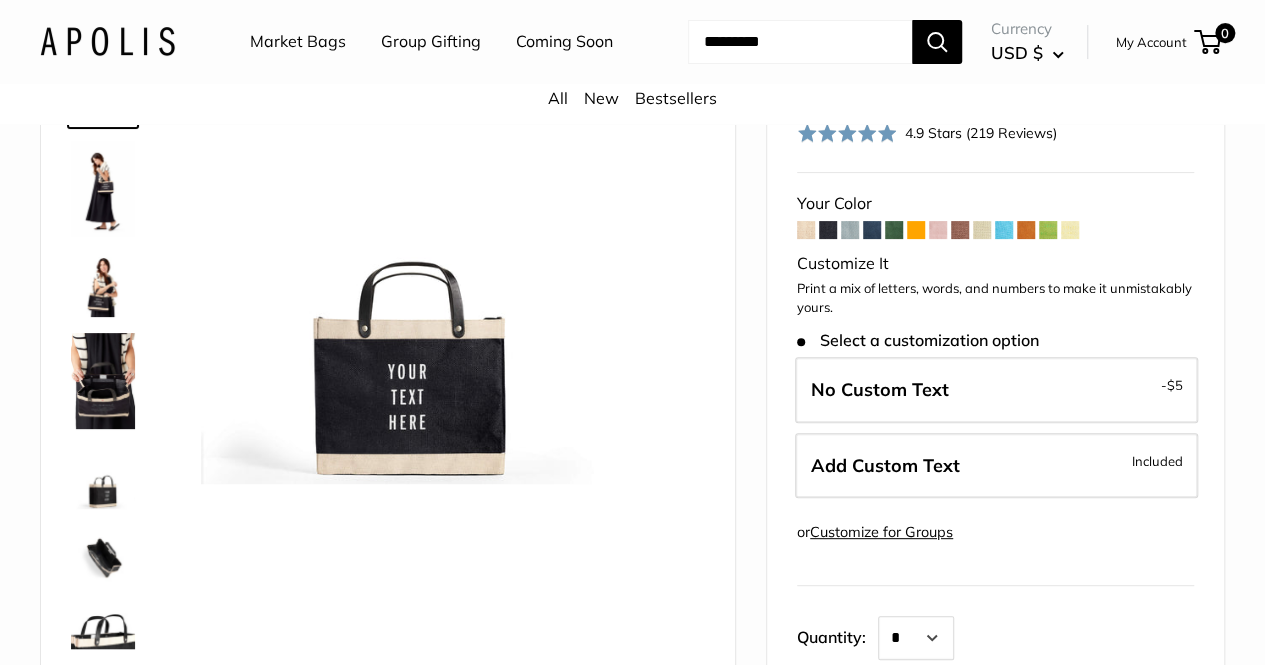 click at bounding box center (103, 285) 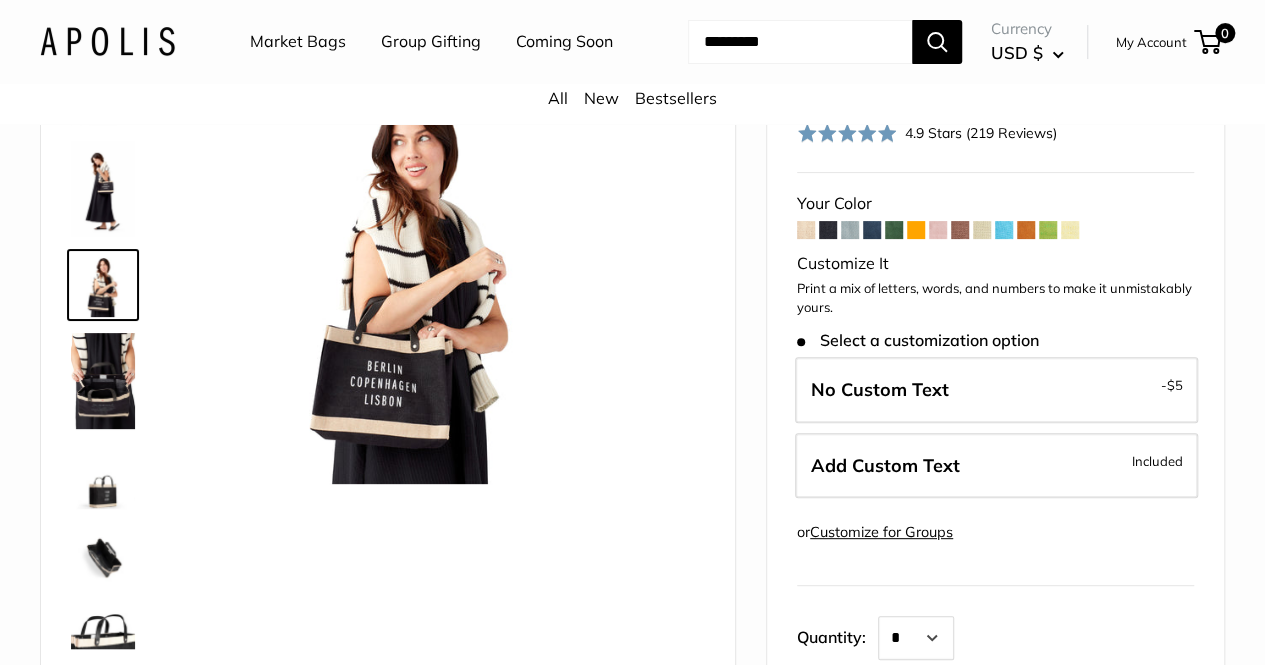 click at bounding box center (103, 381) 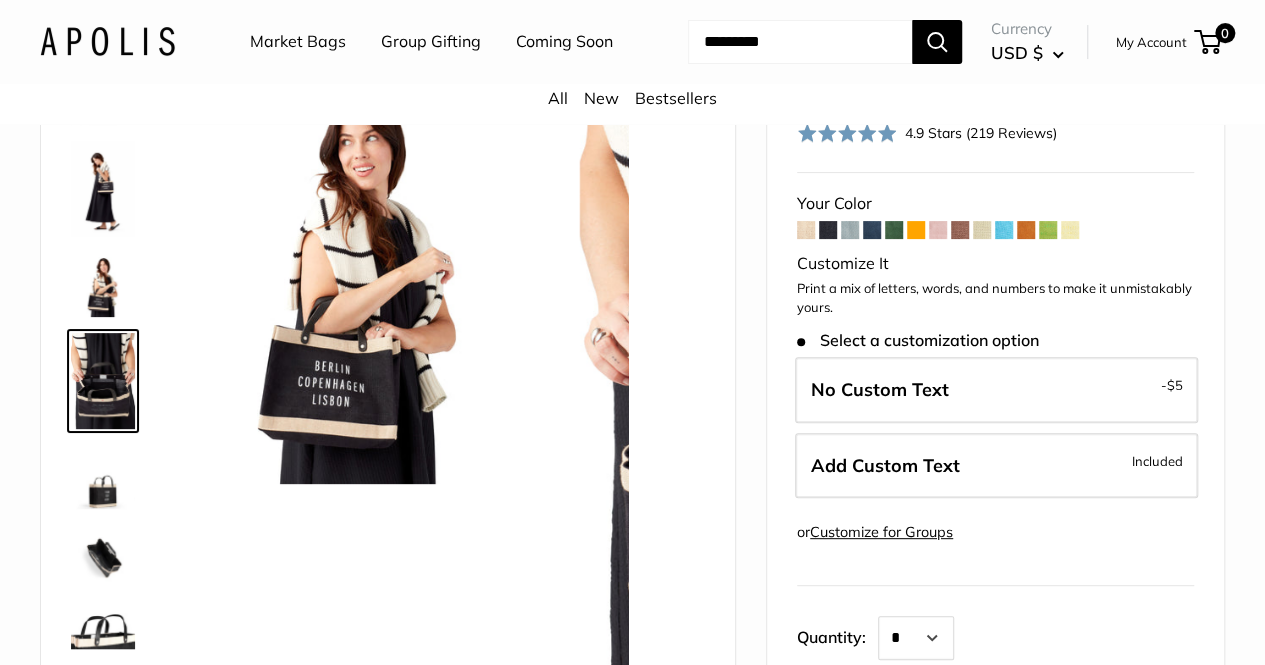 scroll, scrollTop: 30, scrollLeft: 0, axis: vertical 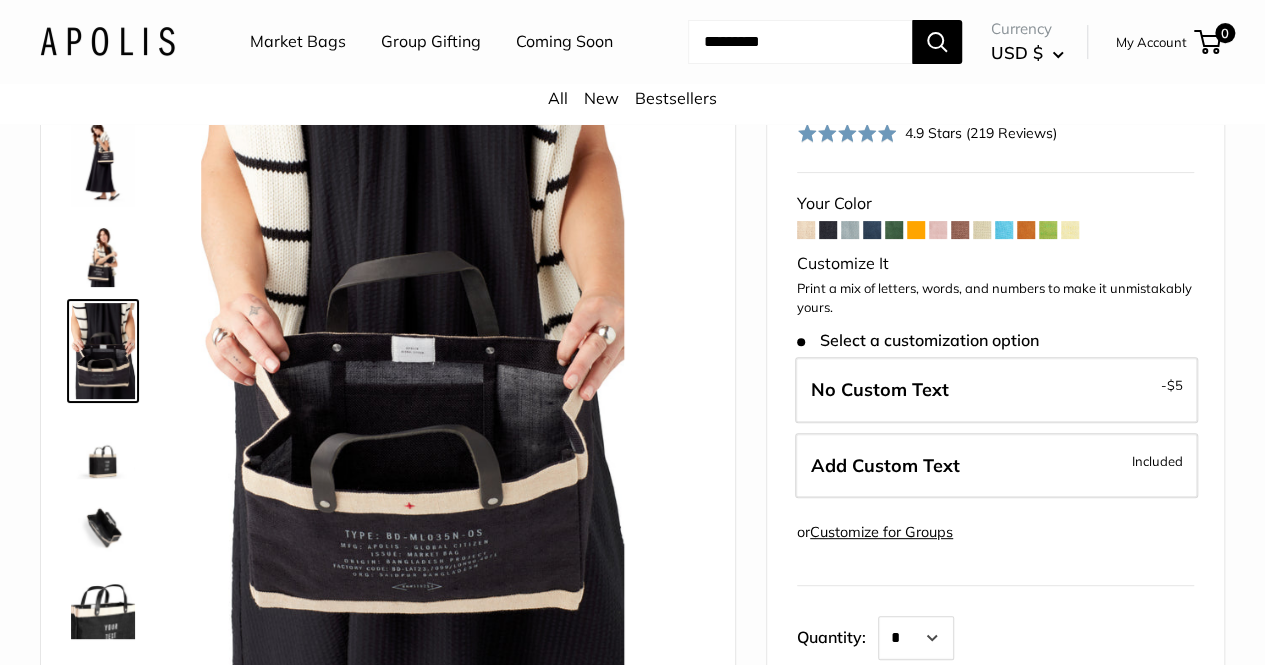 click at bounding box center (103, 447) 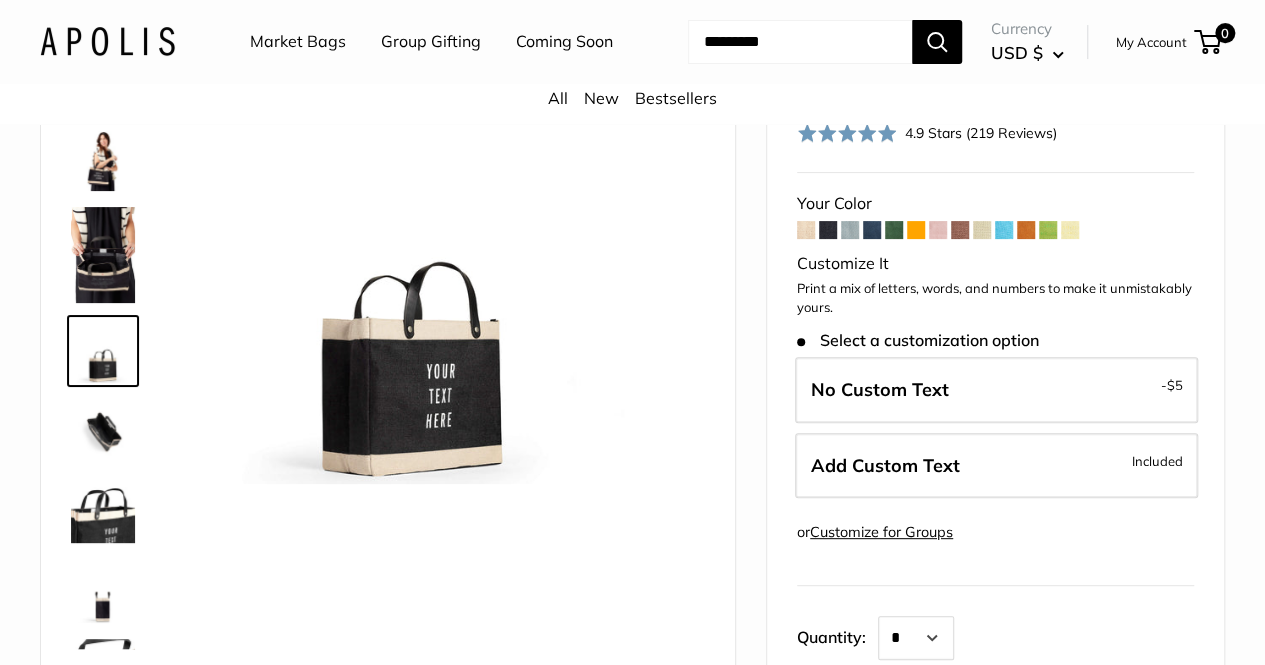 click at bounding box center [103, 431] 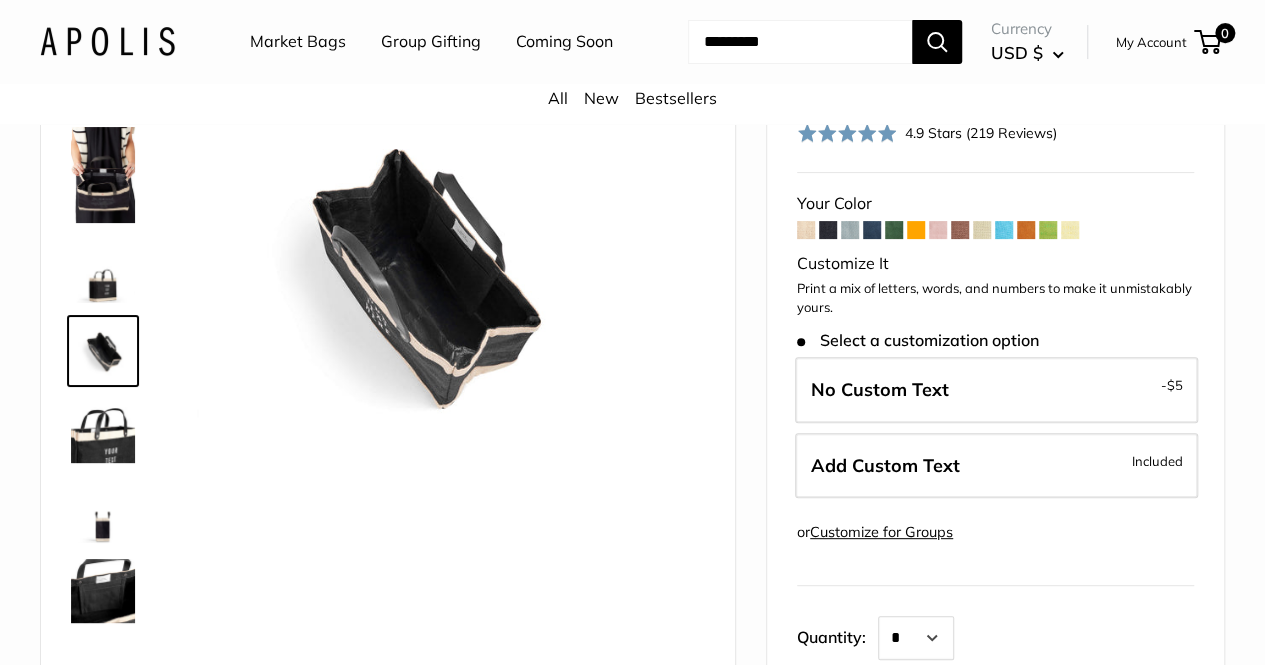 click at bounding box center (103, 431) 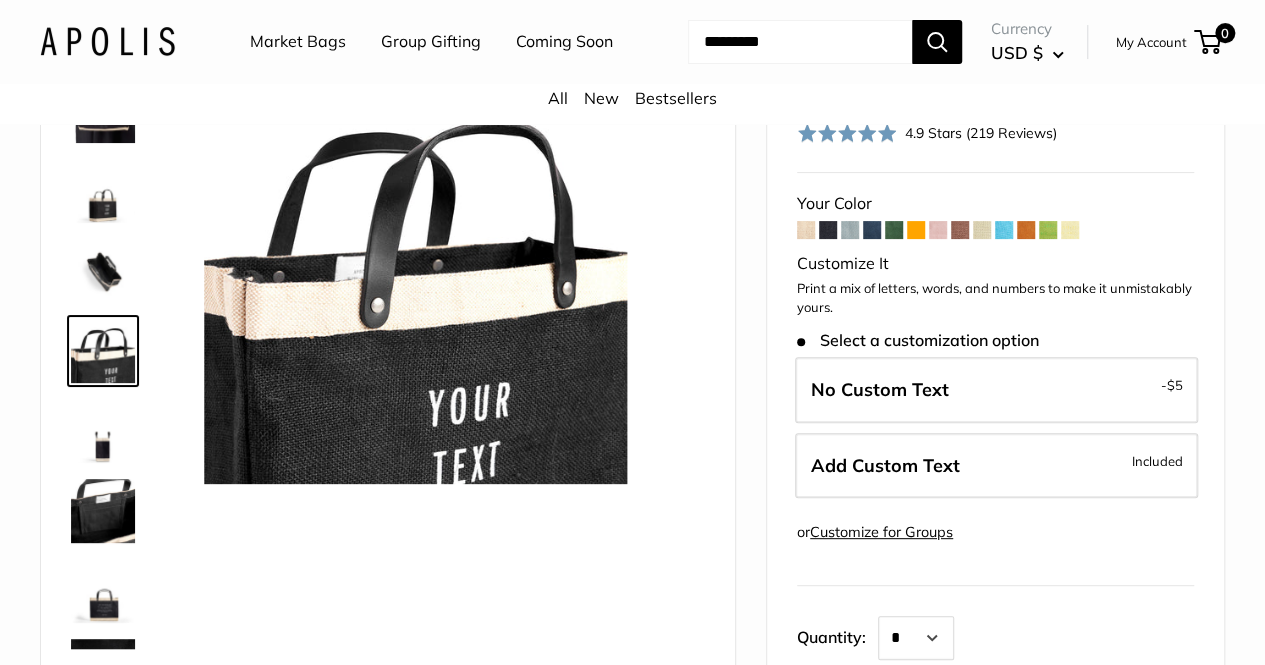 click at bounding box center (103, 431) 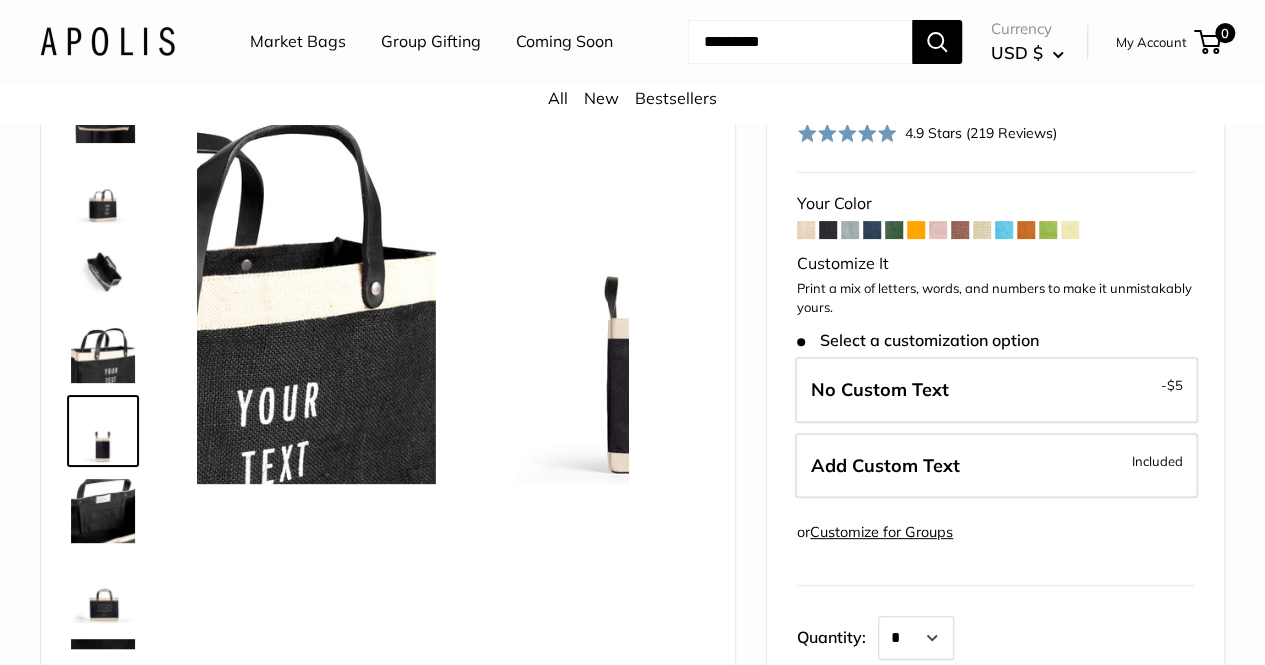 scroll, scrollTop: 366, scrollLeft: 0, axis: vertical 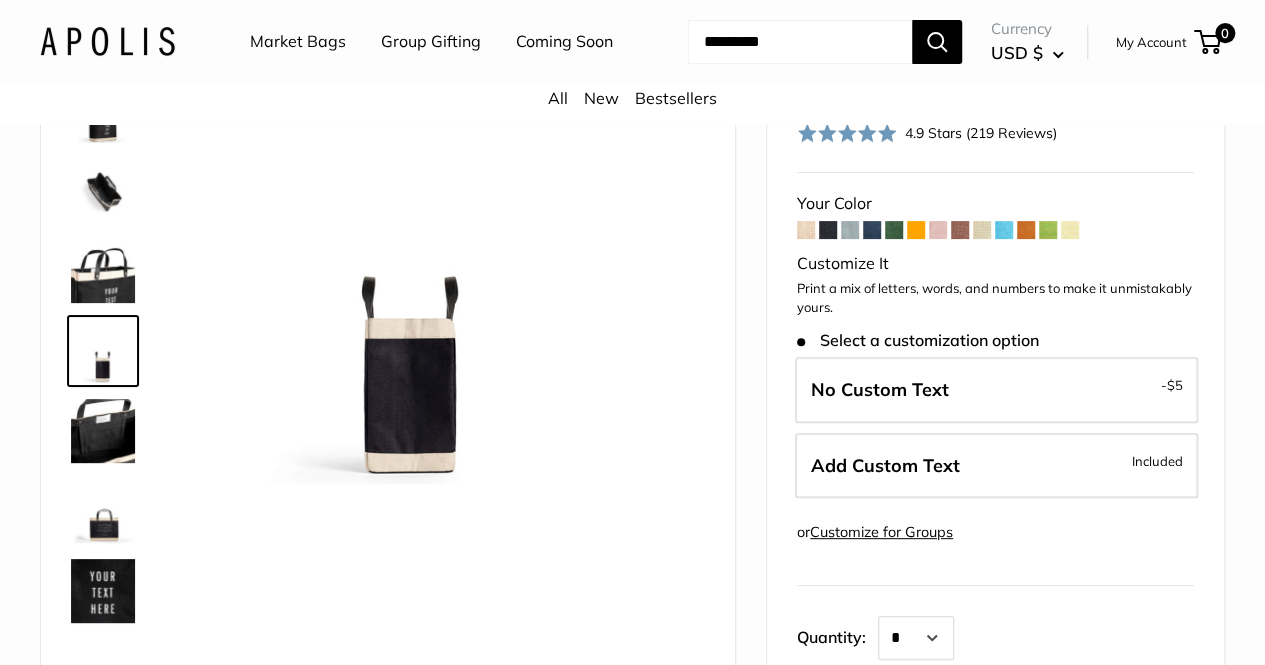 click at bounding box center (103, 431) 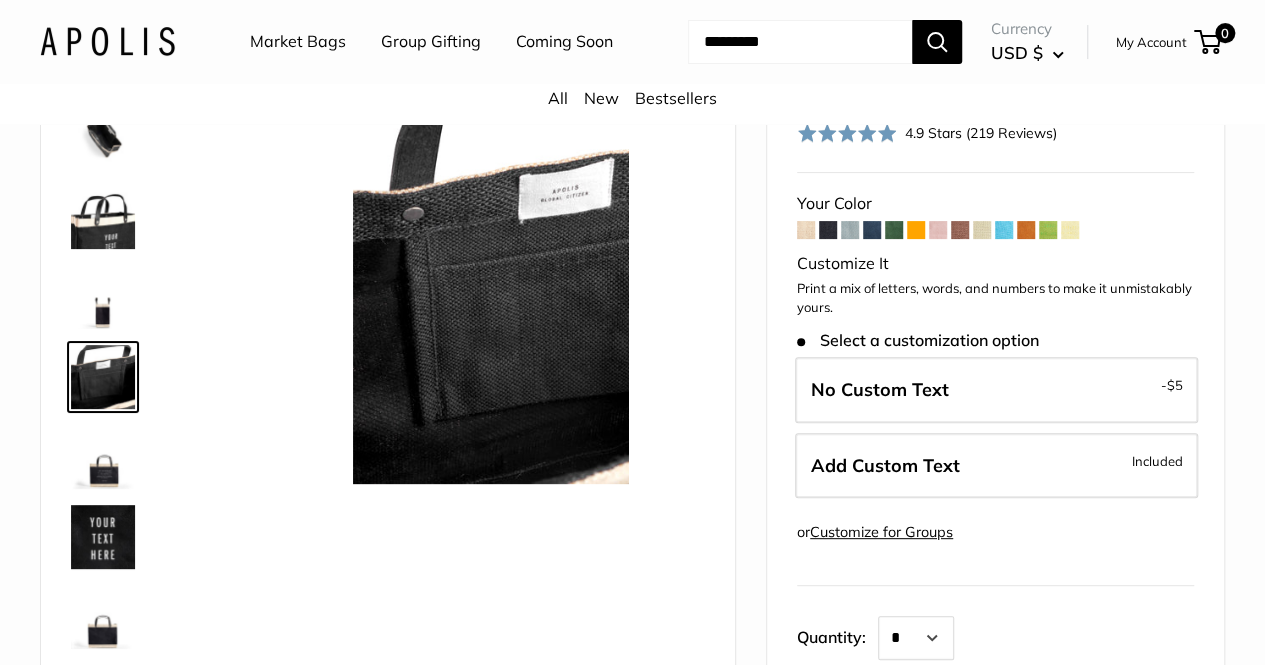 scroll, scrollTop: 432, scrollLeft: 0, axis: vertical 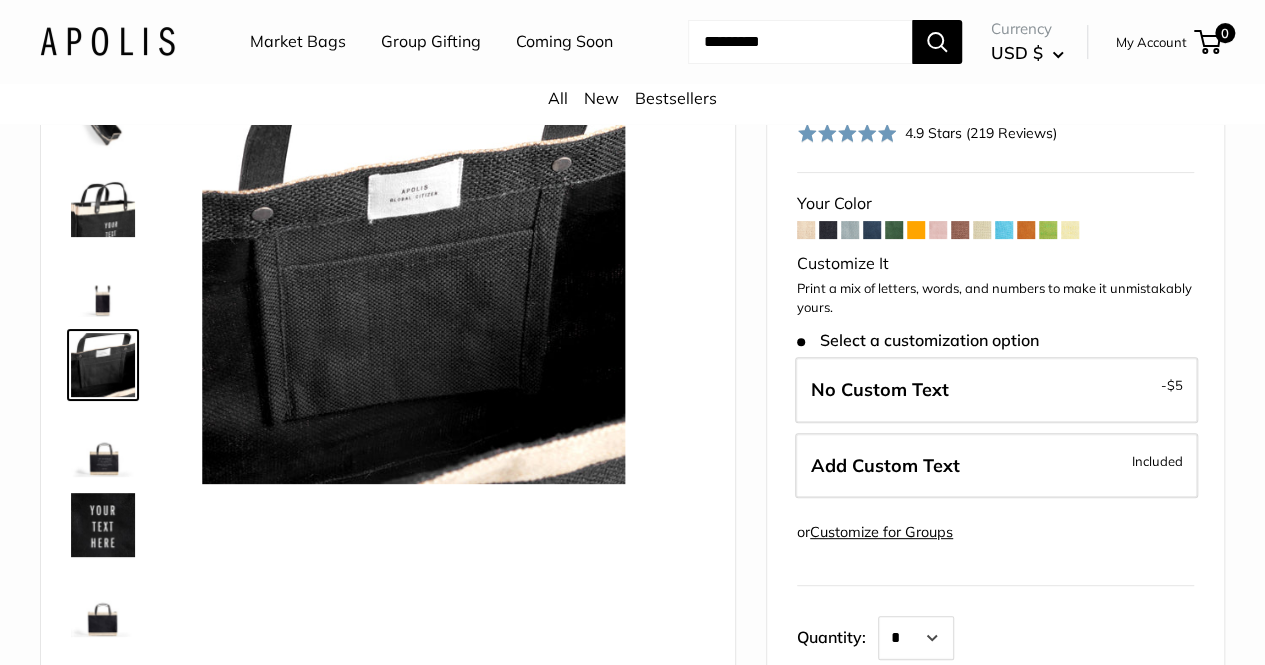 click at bounding box center [103, 445] 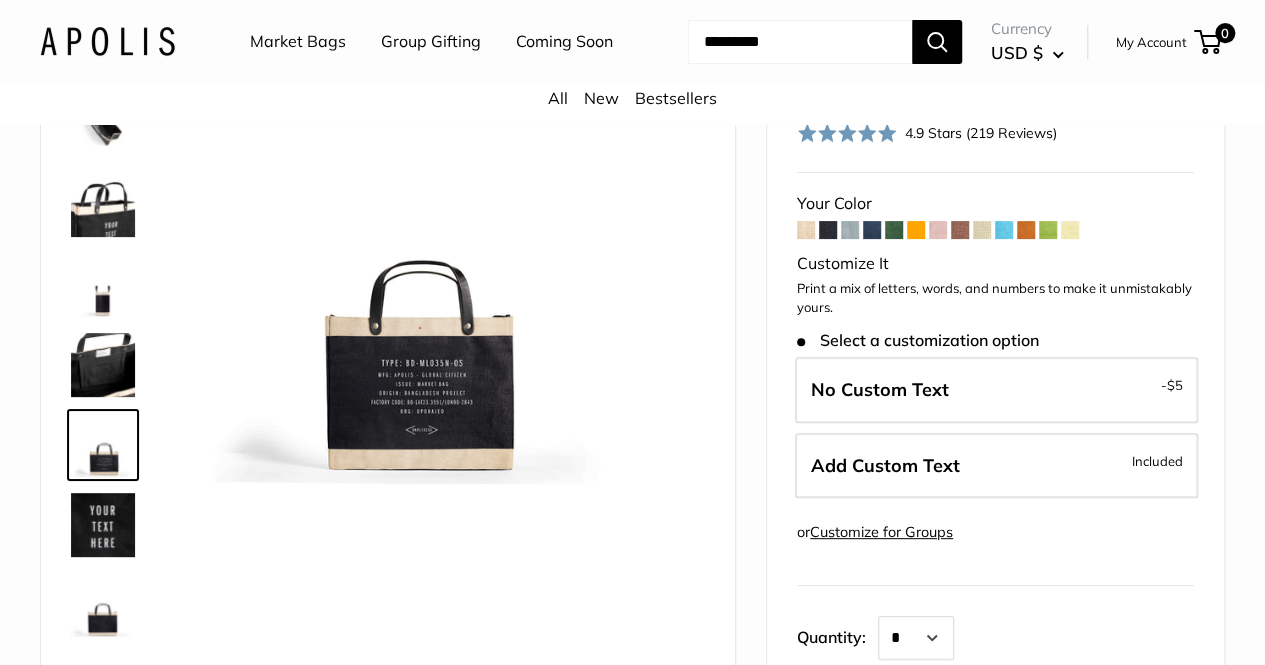 click at bounding box center (103, 365) 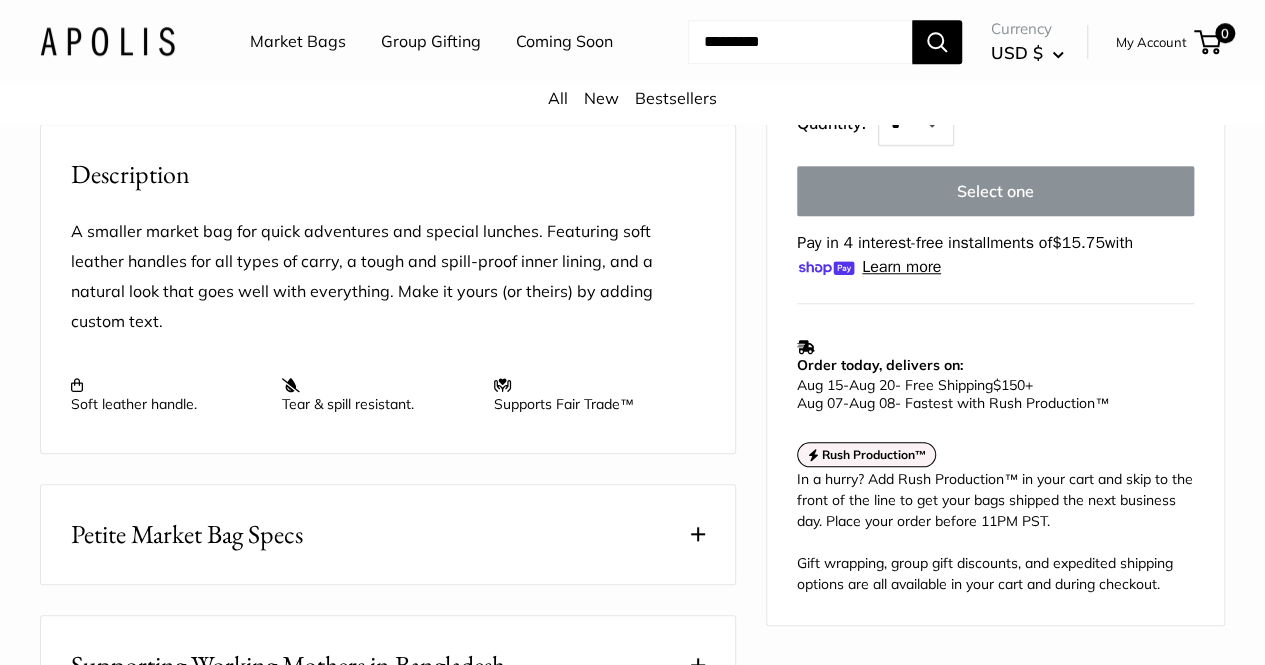 scroll, scrollTop: 719, scrollLeft: 0, axis: vertical 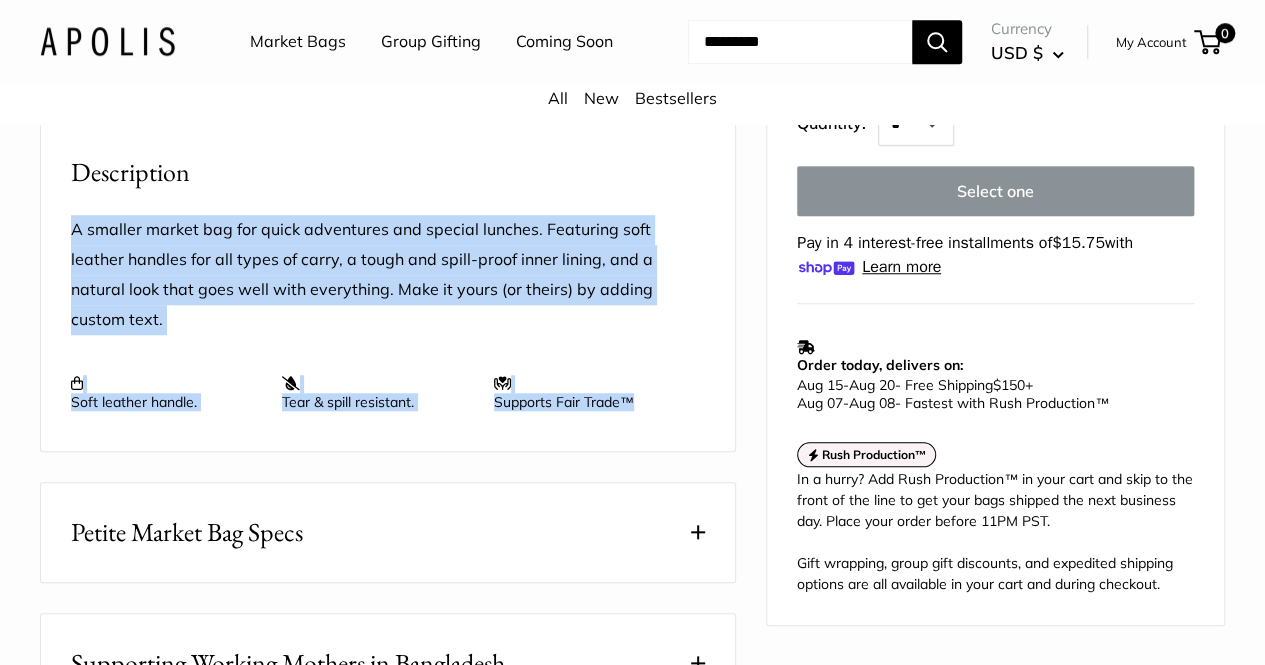 drag, startPoint x: 66, startPoint y: 251, endPoint x: 641, endPoint y: 393, distance: 592.2744 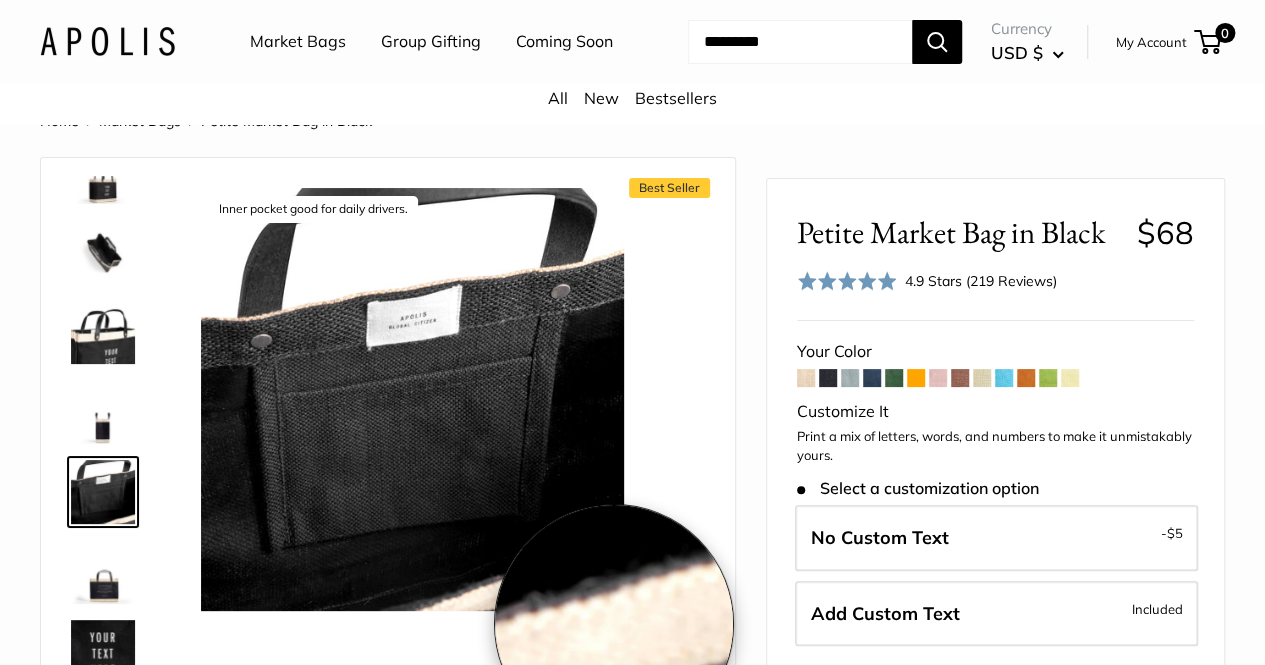 scroll, scrollTop: 11, scrollLeft: 0, axis: vertical 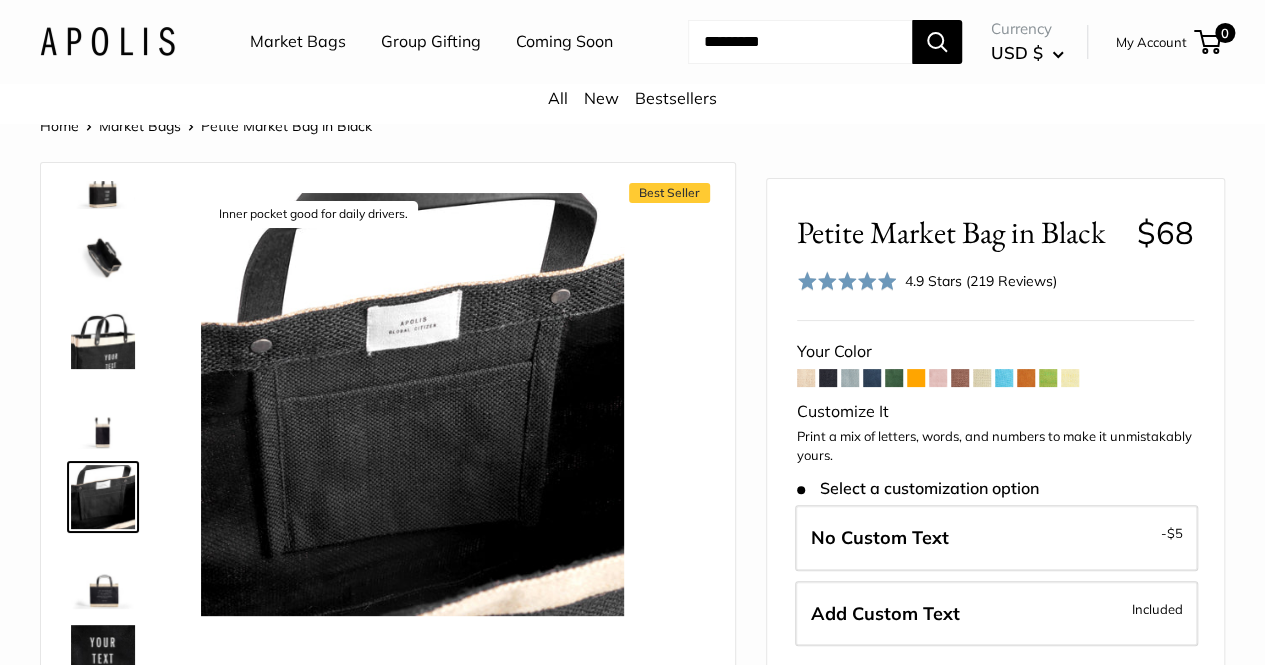 click at bounding box center (103, 337) 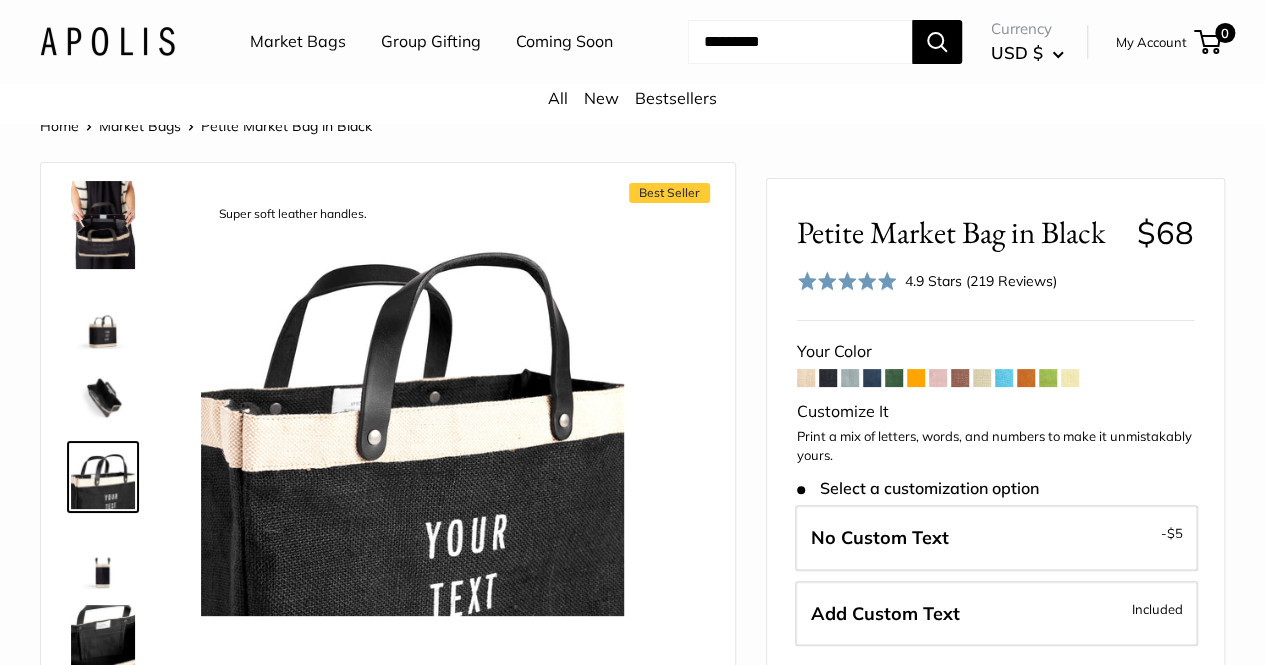 scroll, scrollTop: 432, scrollLeft: 0, axis: vertical 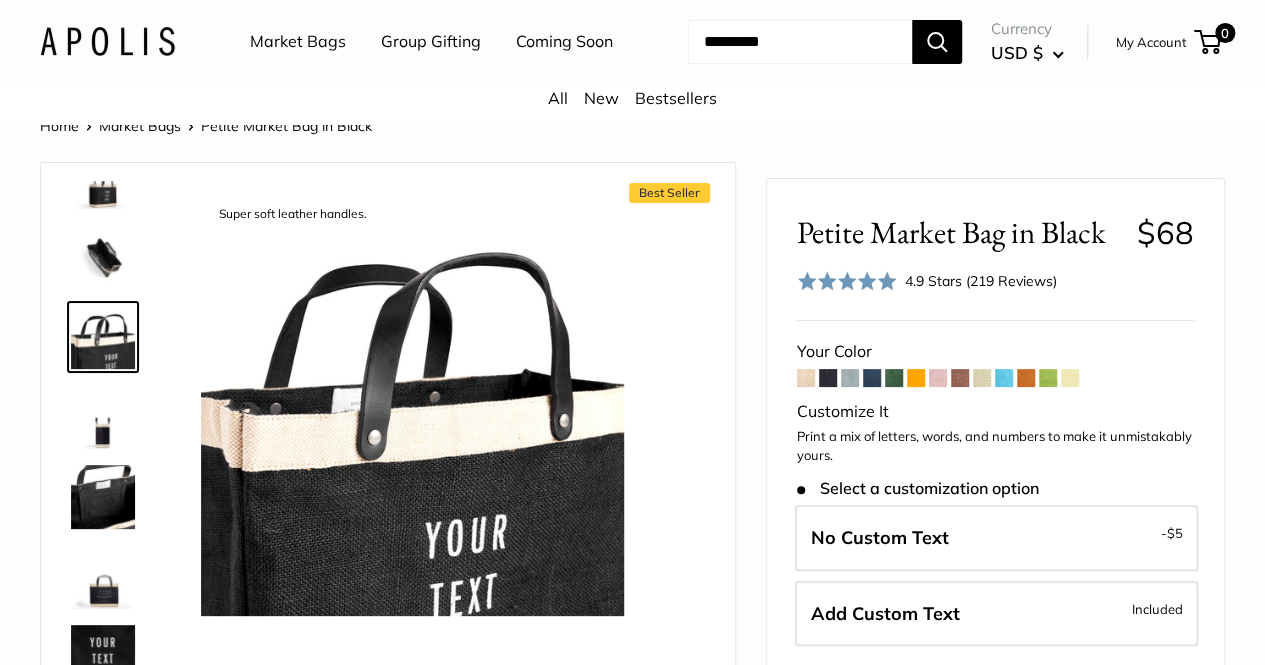 click at bounding box center [103, 417] 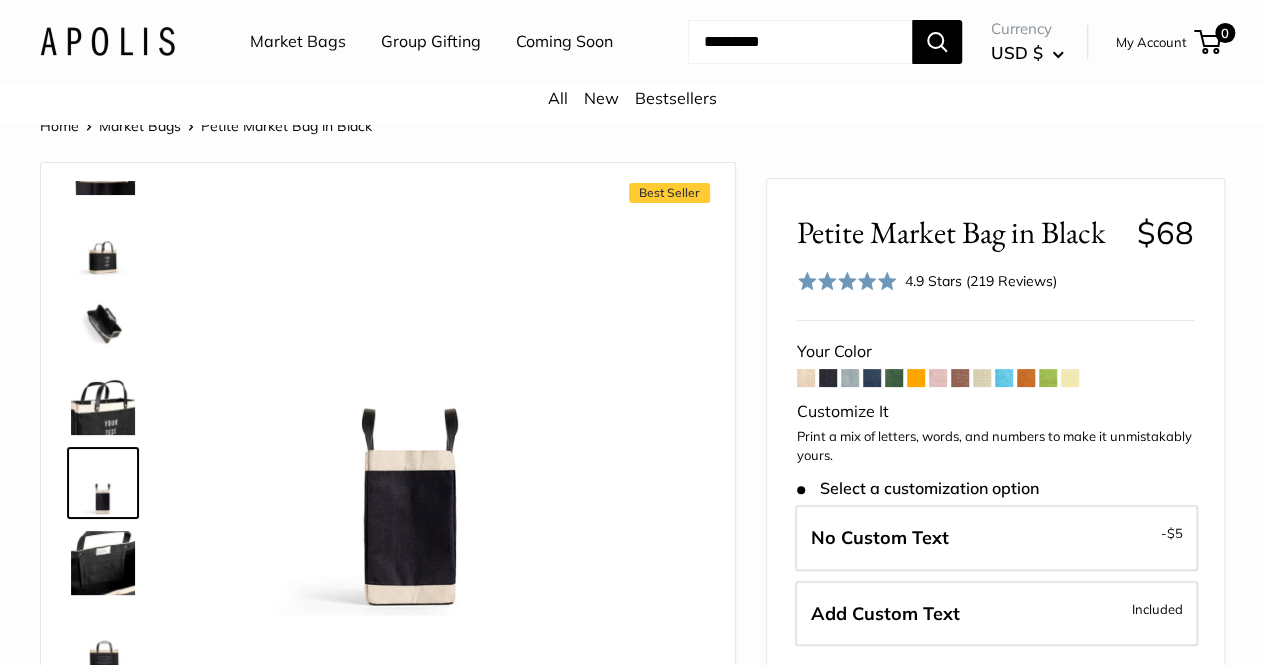 scroll, scrollTop: 432, scrollLeft: 0, axis: vertical 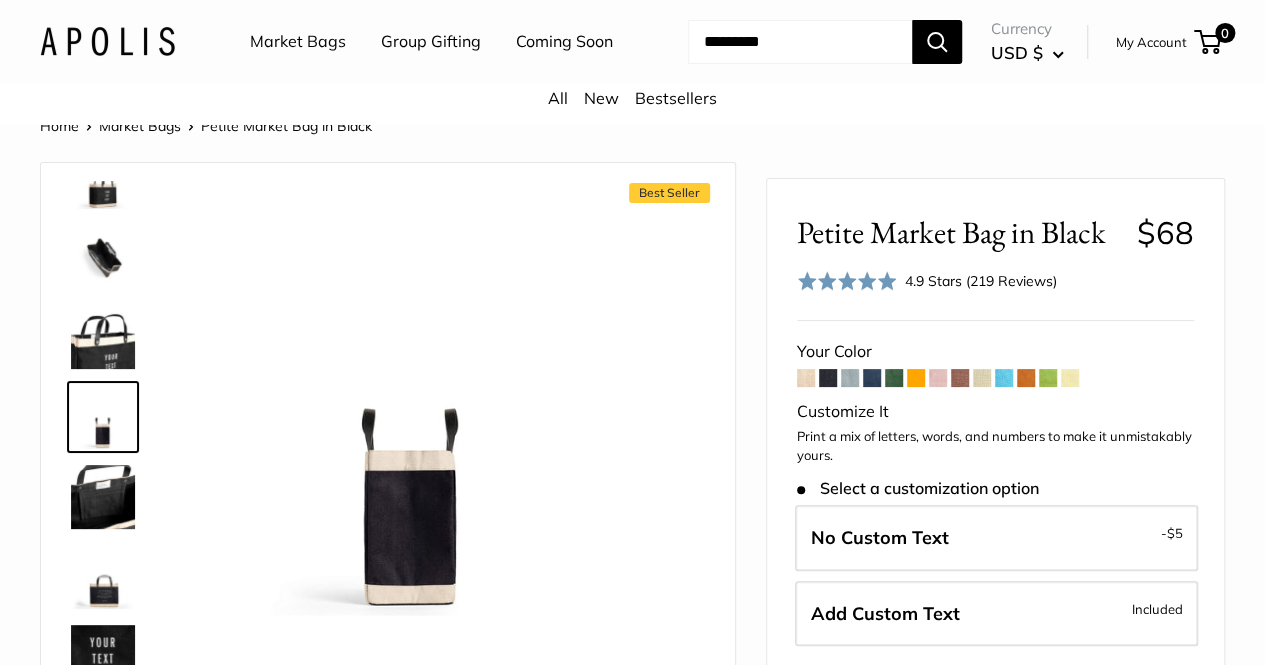 click at bounding box center [103, 497] 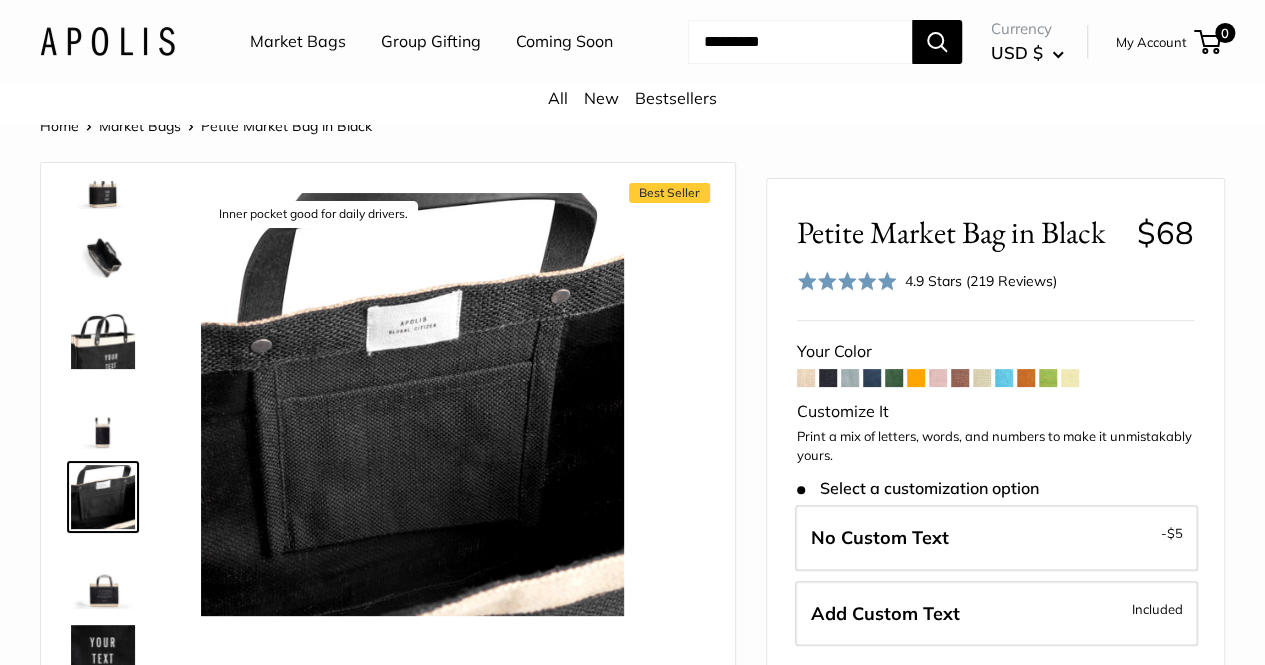click at bounding box center [103, 417] 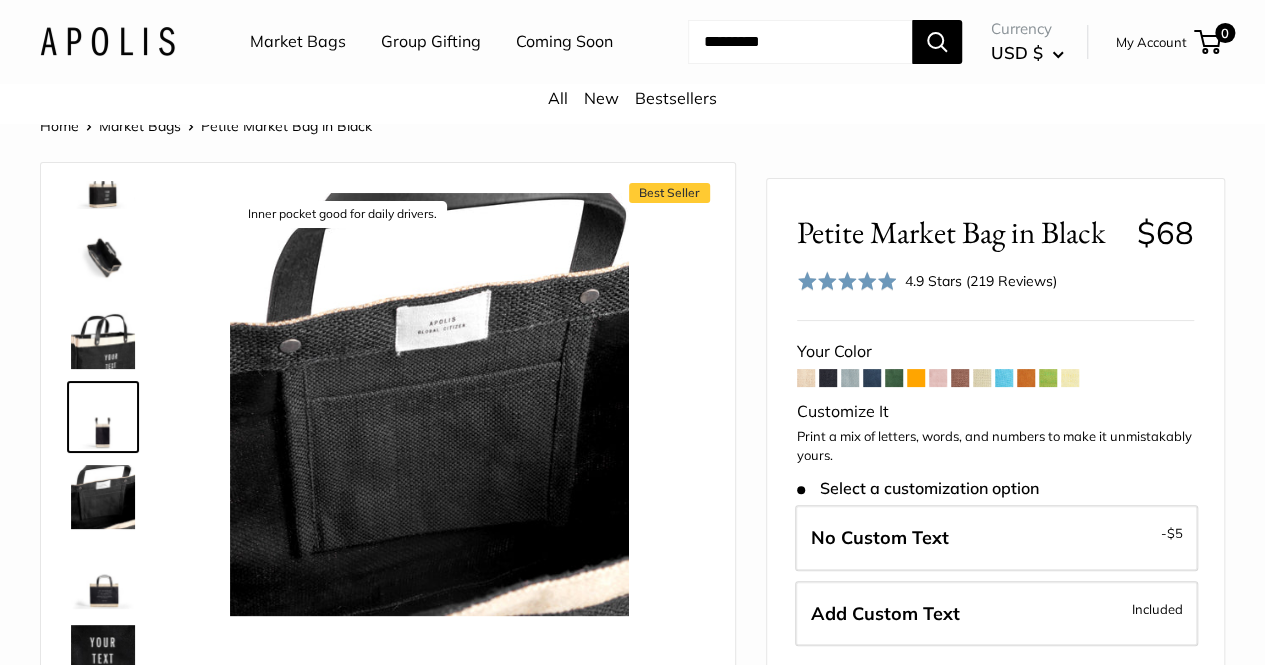 scroll, scrollTop: 366, scrollLeft: 0, axis: vertical 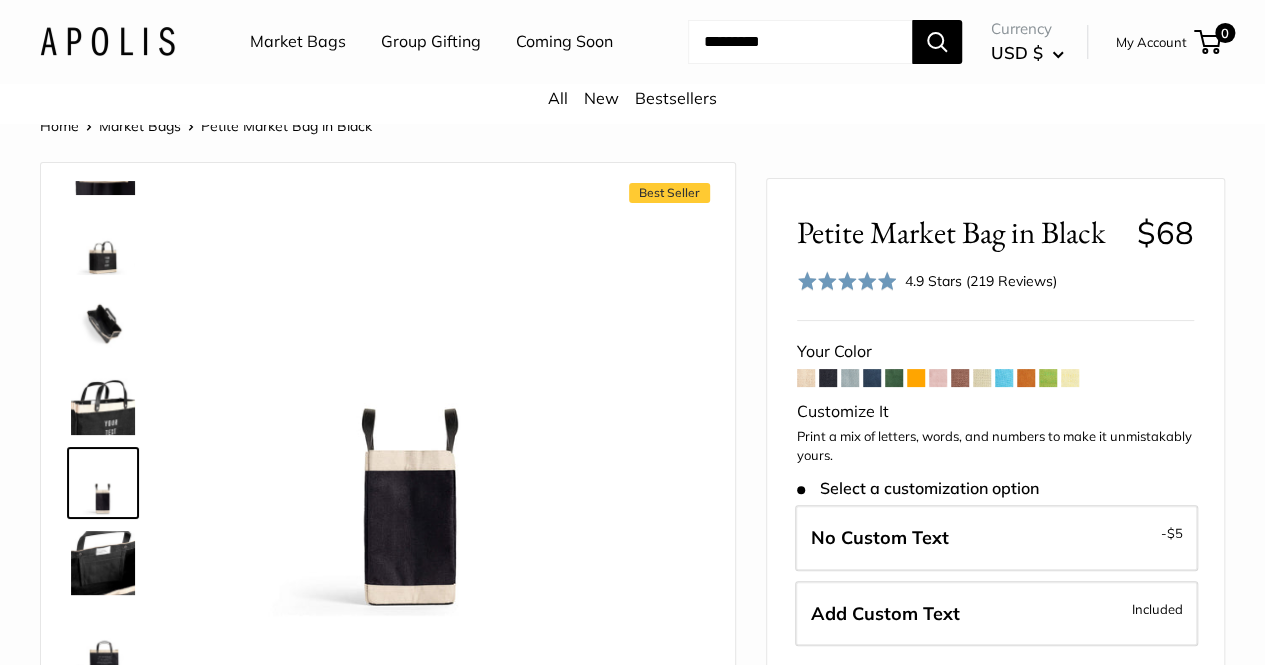 click at bounding box center (103, 243) 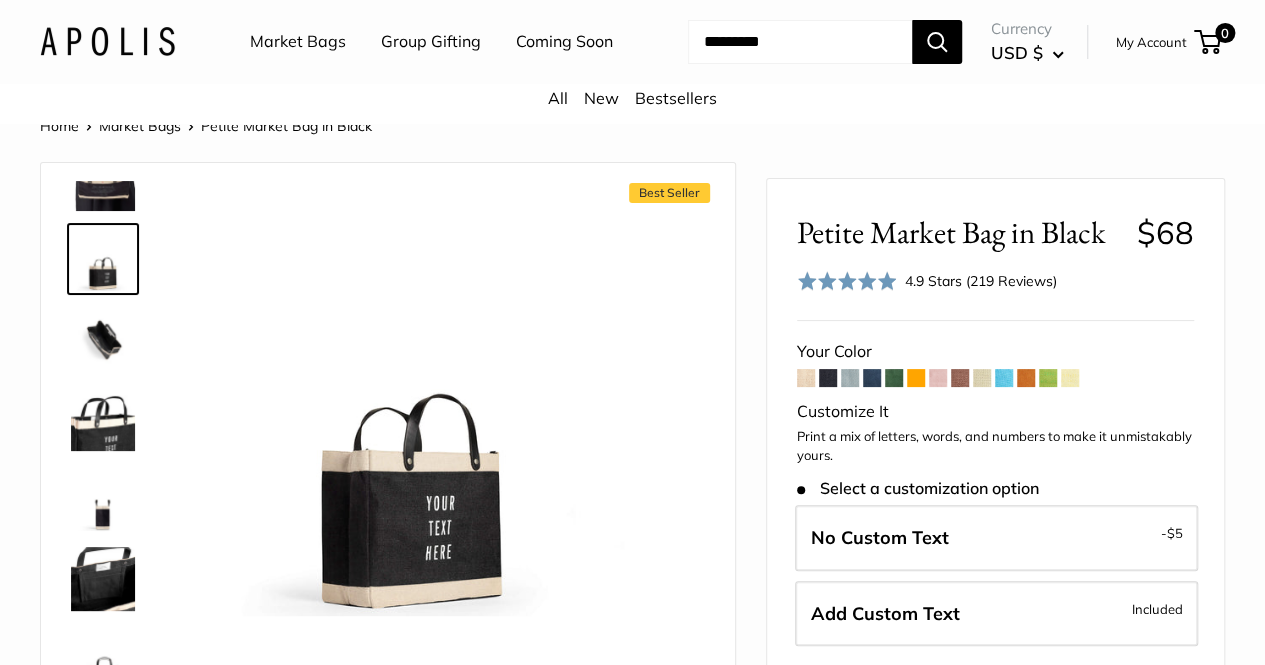 scroll, scrollTop: 351, scrollLeft: 0, axis: vertical 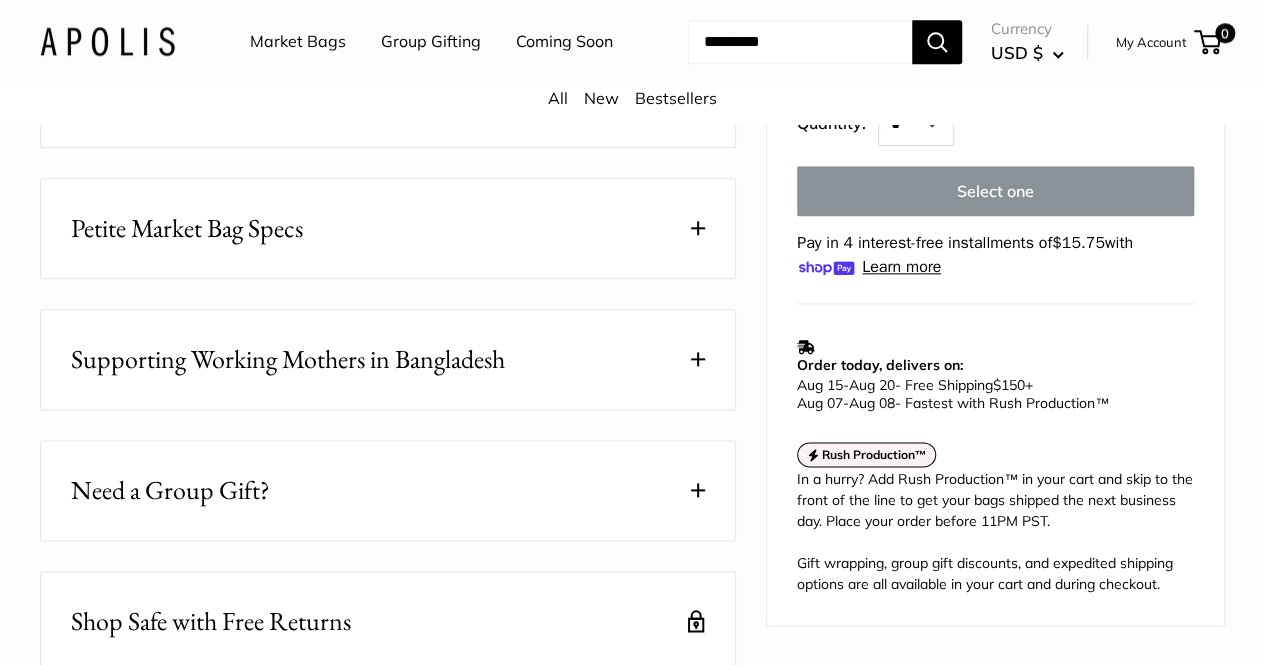 click on "Supporting Working Mothers in Bangladesh" at bounding box center (288, 359) 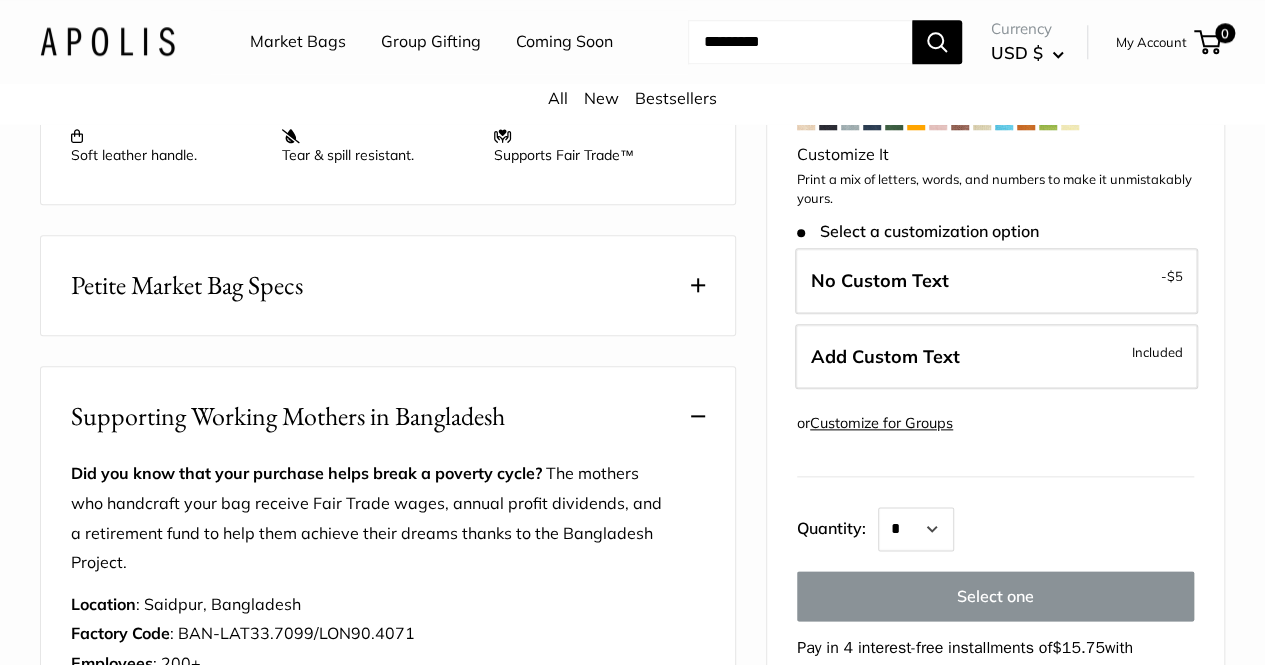 scroll, scrollTop: 957, scrollLeft: 0, axis: vertical 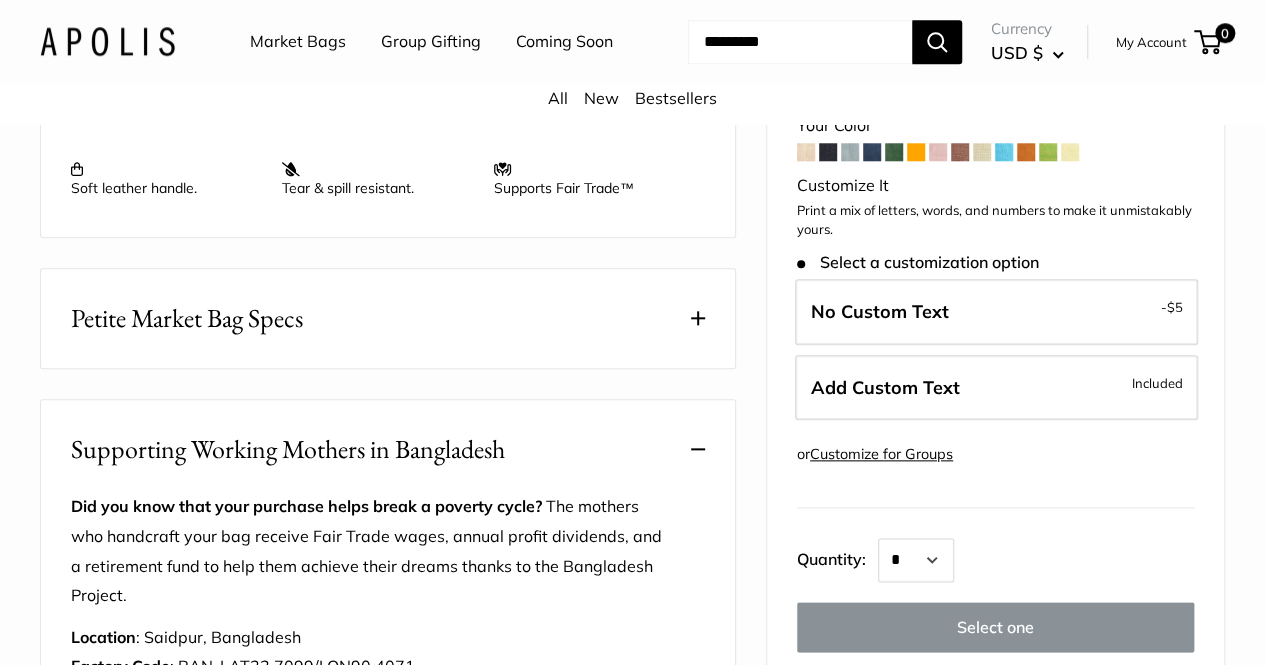 click on "Petite Market Bag Specs" at bounding box center (388, 318) 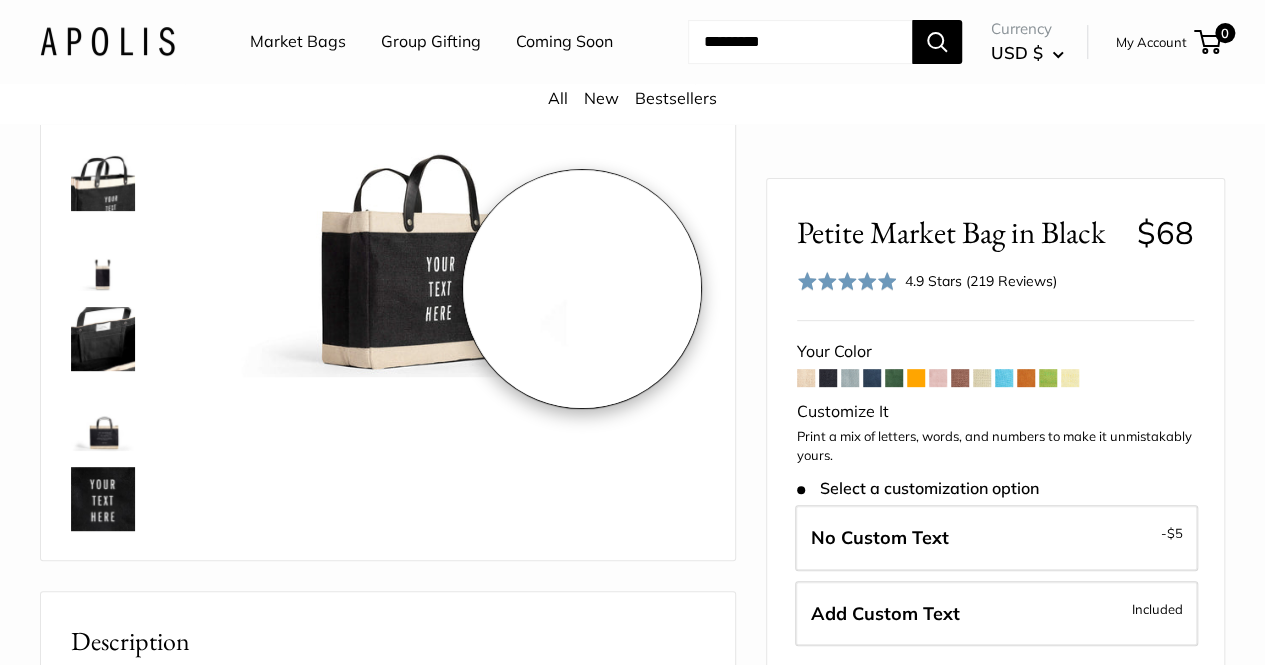 scroll, scrollTop: 0, scrollLeft: 0, axis: both 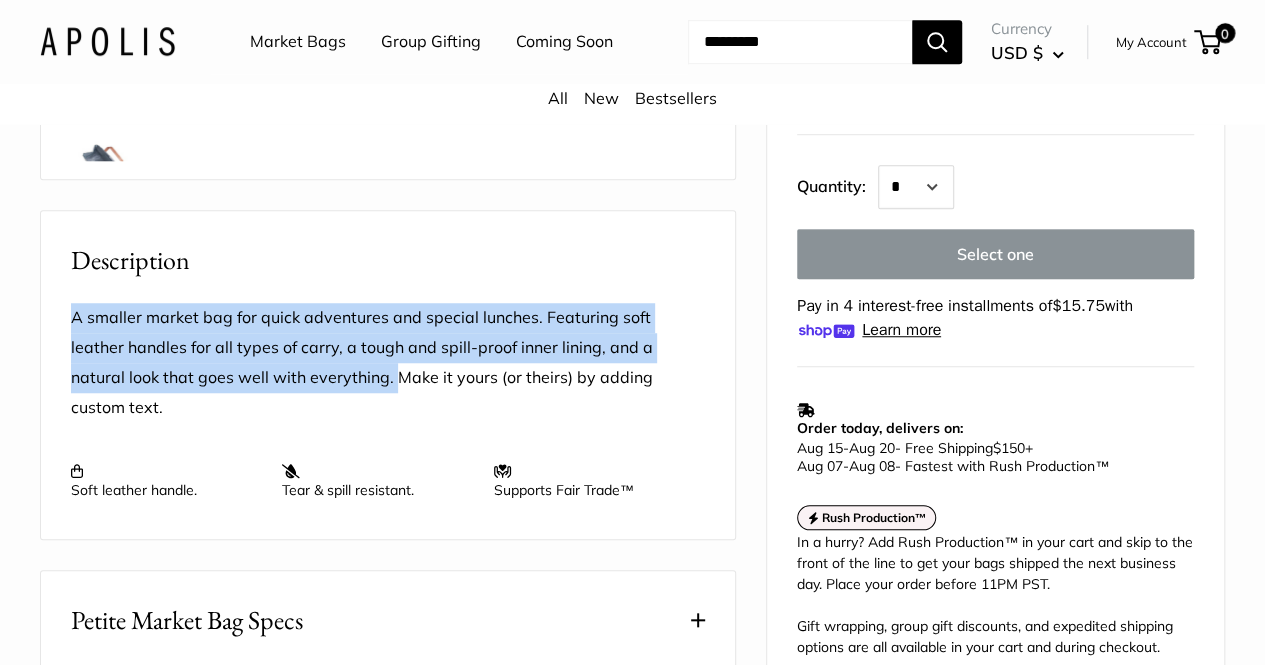 drag, startPoint x: 70, startPoint y: 342, endPoint x: 305, endPoint y: 407, distance: 243.8237 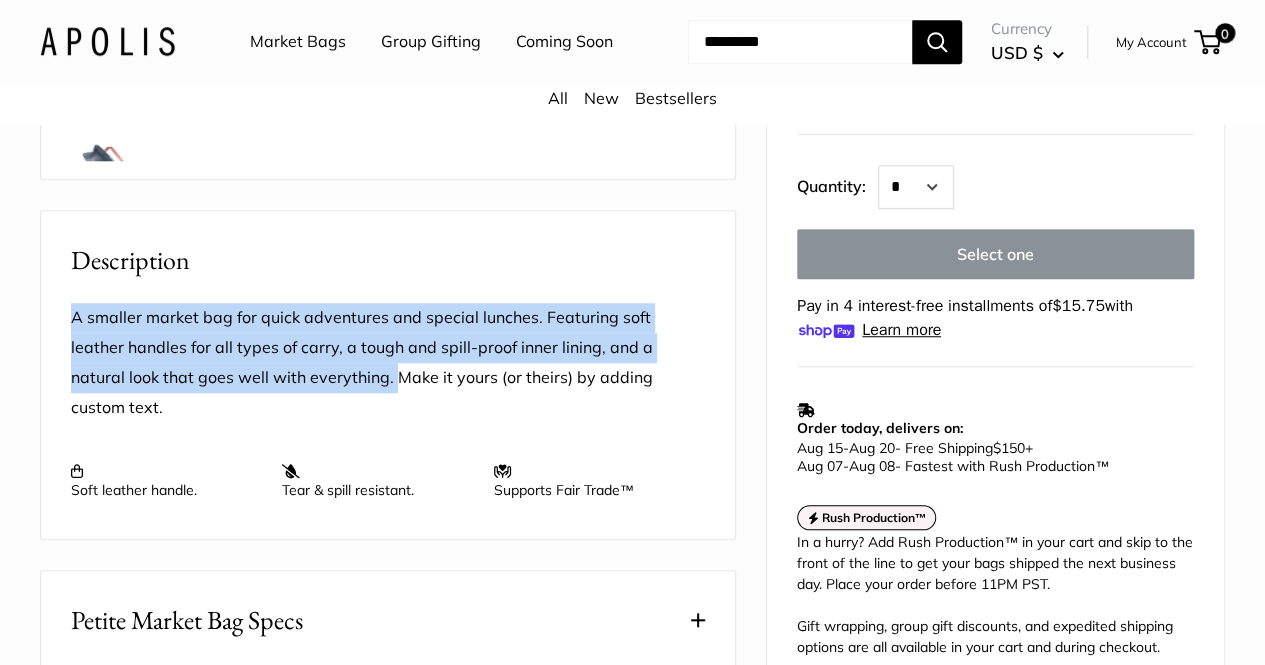 click on "A smaller market bag for quick adventures and special lunches. Featuring soft leather handles for all types of carry, a tough and spill-proof inner lining, and a natural look that goes well with everything. Make it yours (or theirs) by adding custom text.
Soft leather handle.
Tear & spill resistant.
Supports Fair Trade™
View more" at bounding box center [388, 409] 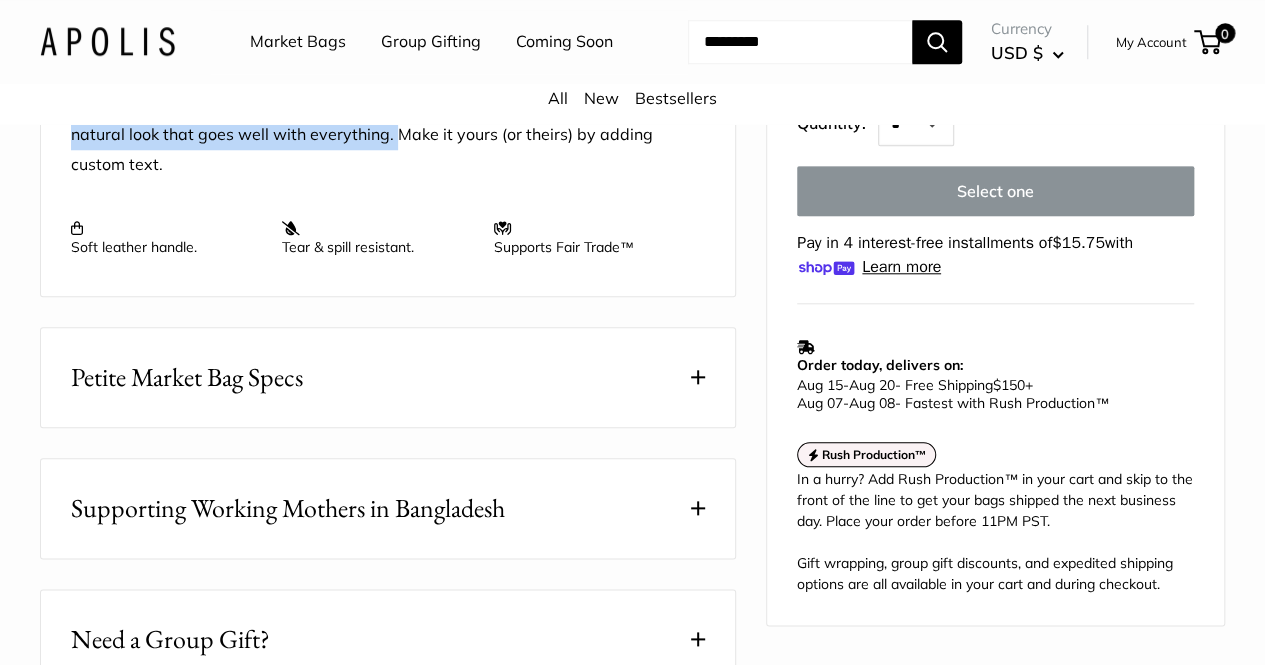 scroll, scrollTop: 877, scrollLeft: 0, axis: vertical 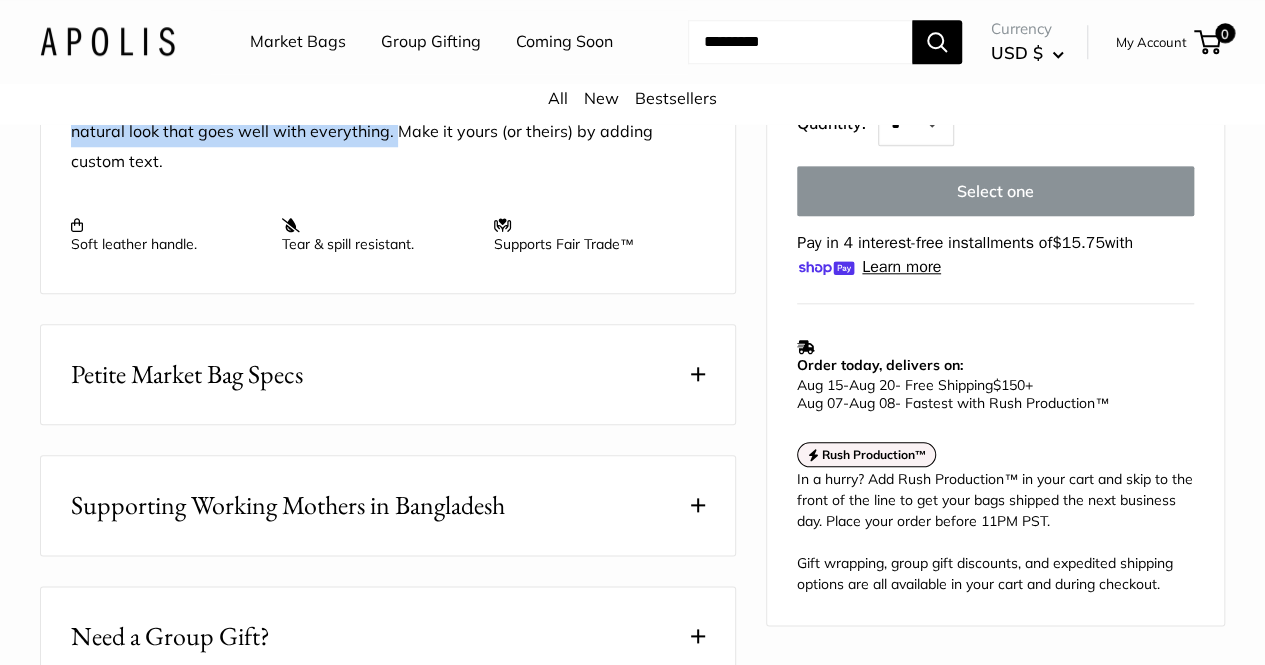 click on "Petite Market Bag Specs" at bounding box center (388, 374) 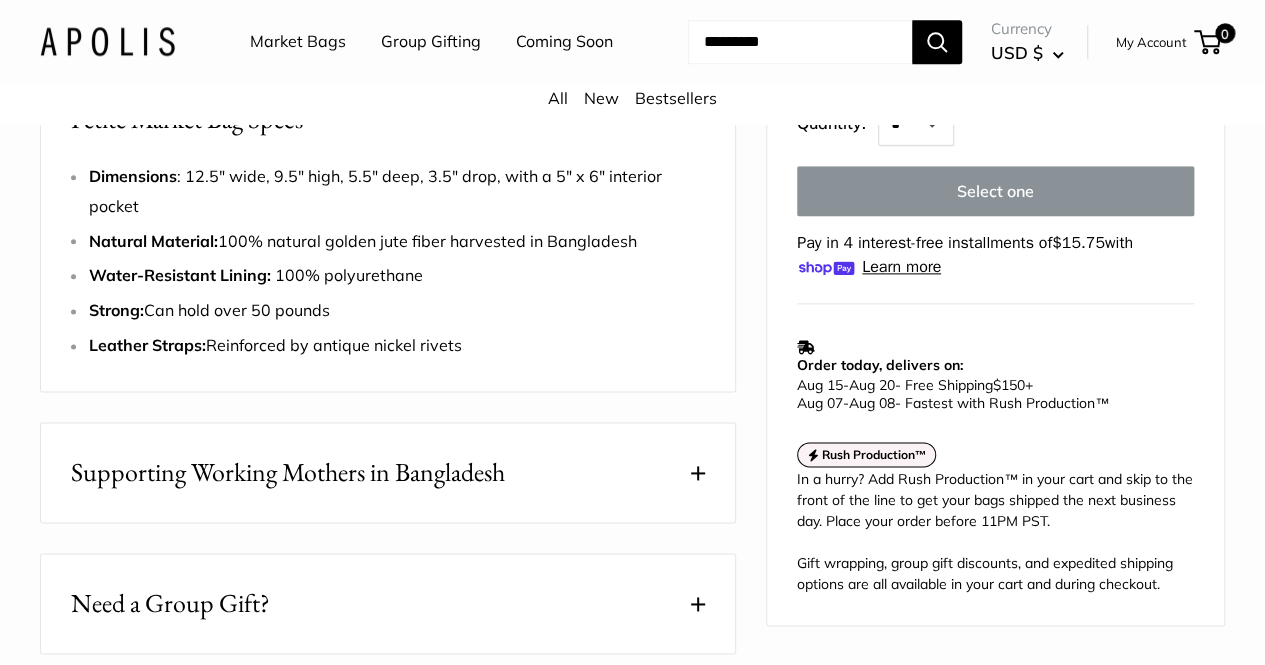 scroll, scrollTop: 1134, scrollLeft: 0, axis: vertical 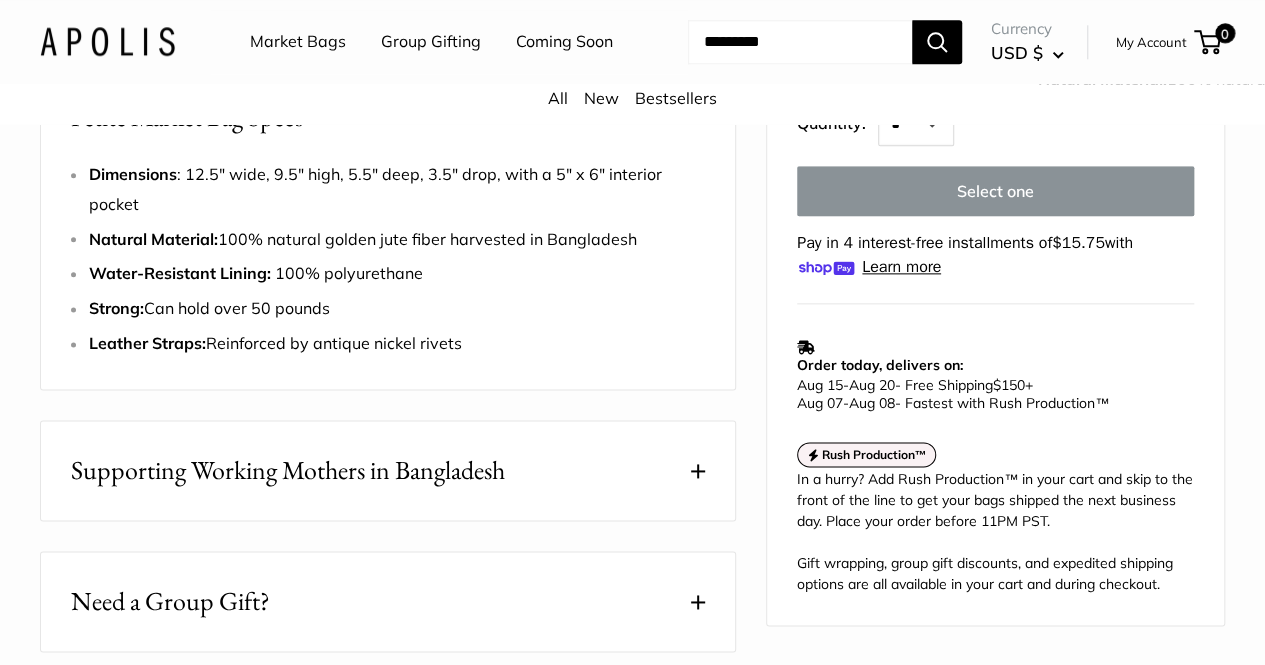 click on "Supporting Working Mothers in Bangladesh" at bounding box center (288, 470) 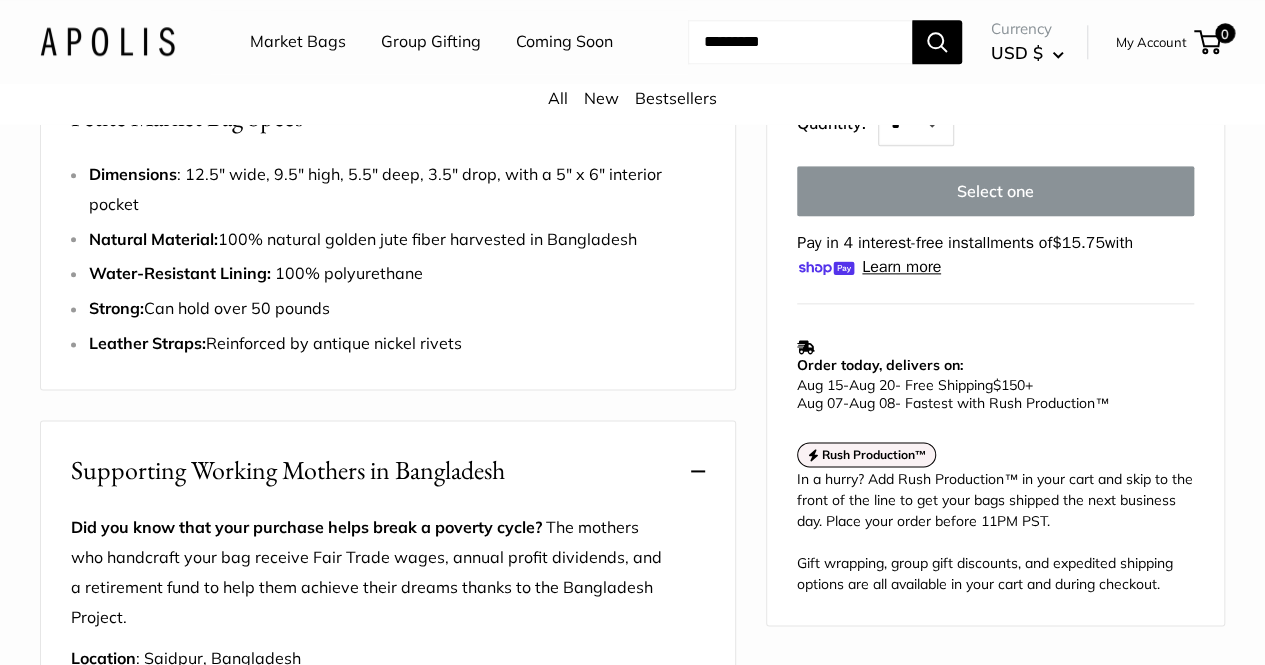 click on "Supporting Working Mothers in Bangladesh" at bounding box center (288, 470) 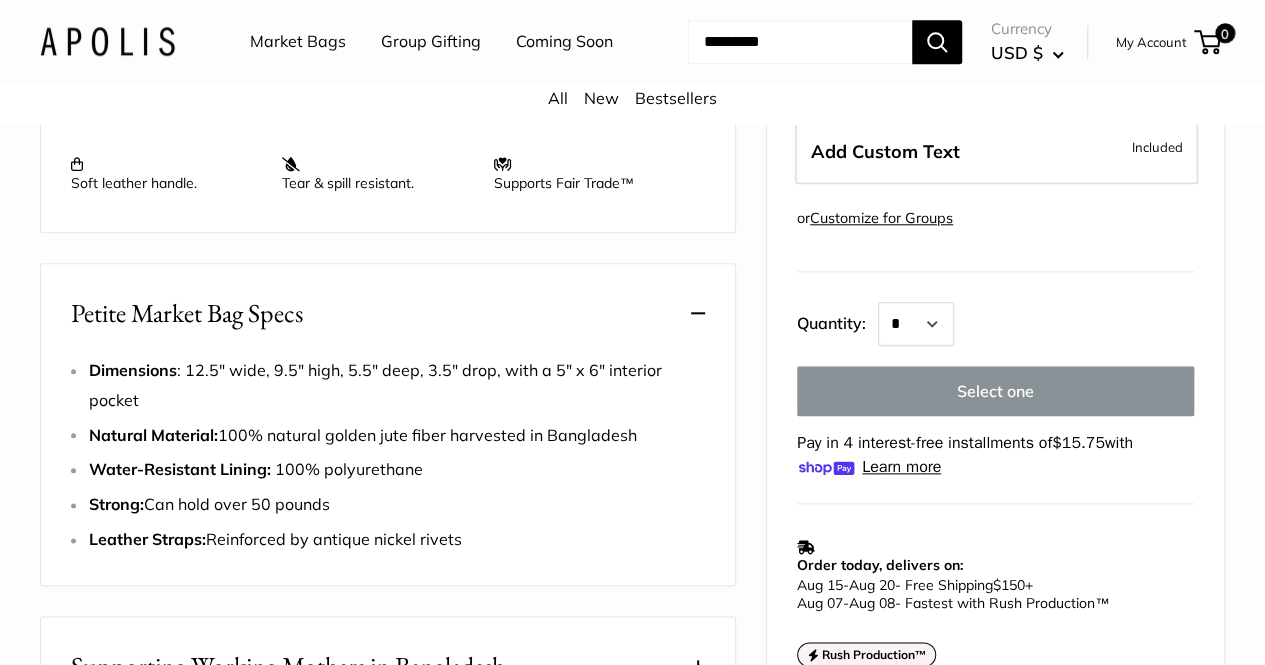 scroll, scrollTop: 931, scrollLeft: 0, axis: vertical 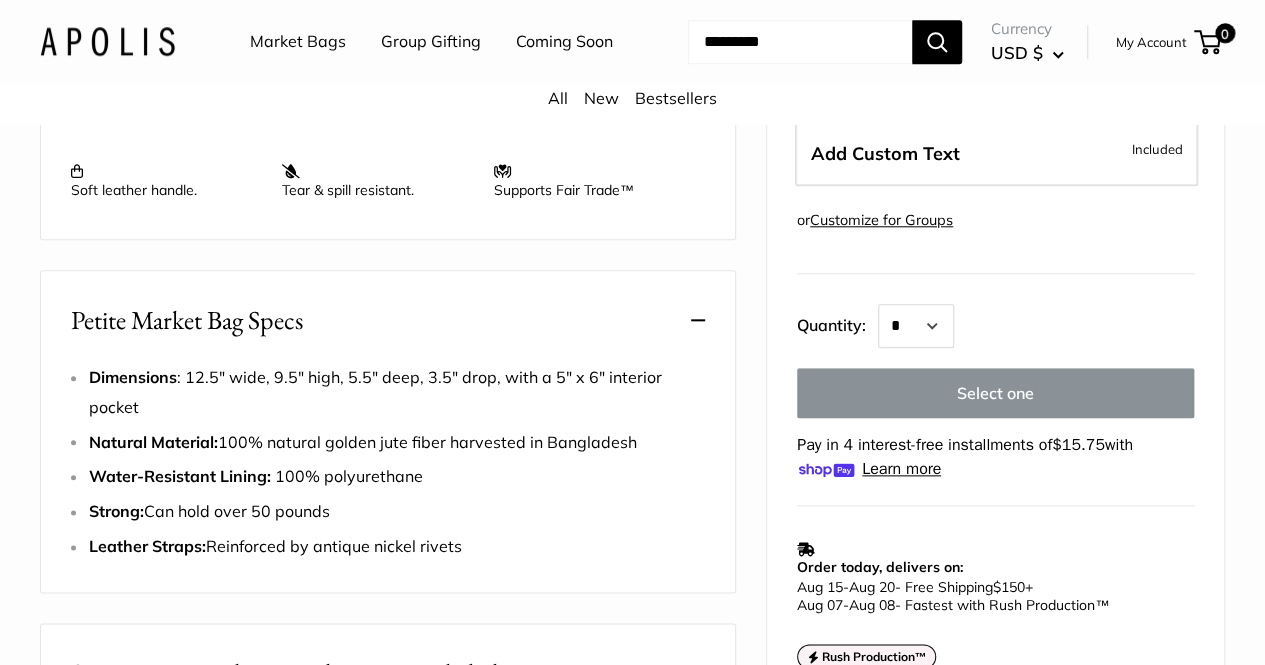 click on "Petite Market Bag Specs" at bounding box center (388, 320) 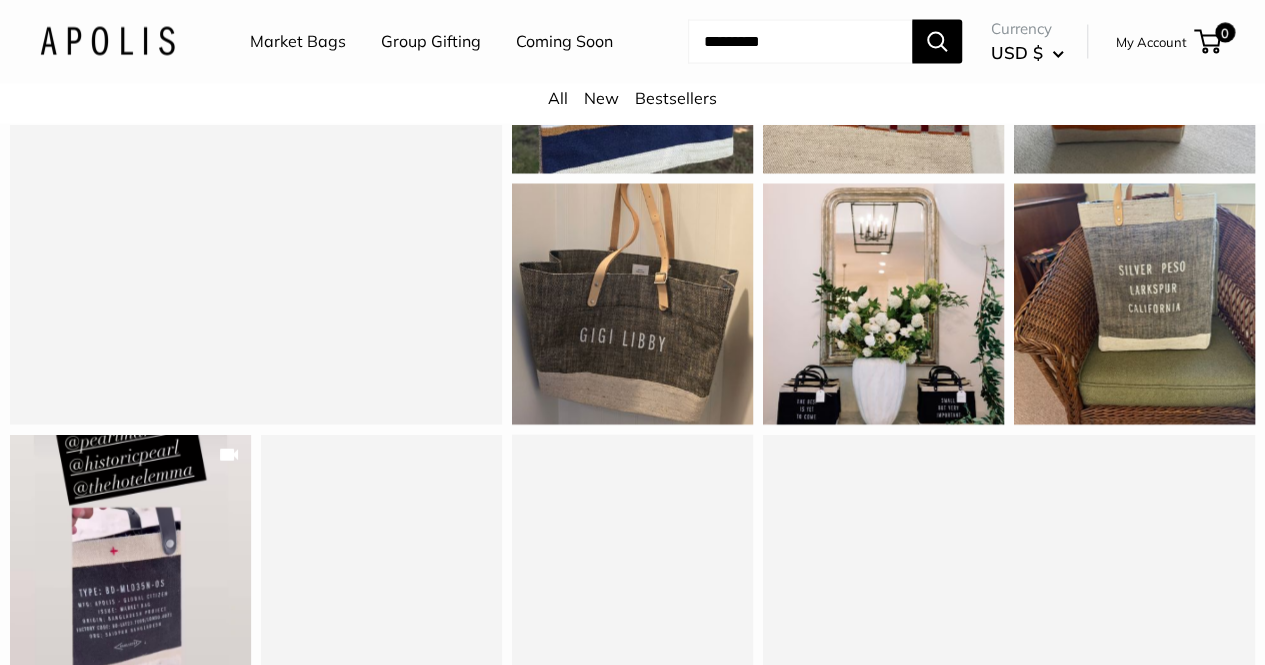 scroll, scrollTop: 1954, scrollLeft: 0, axis: vertical 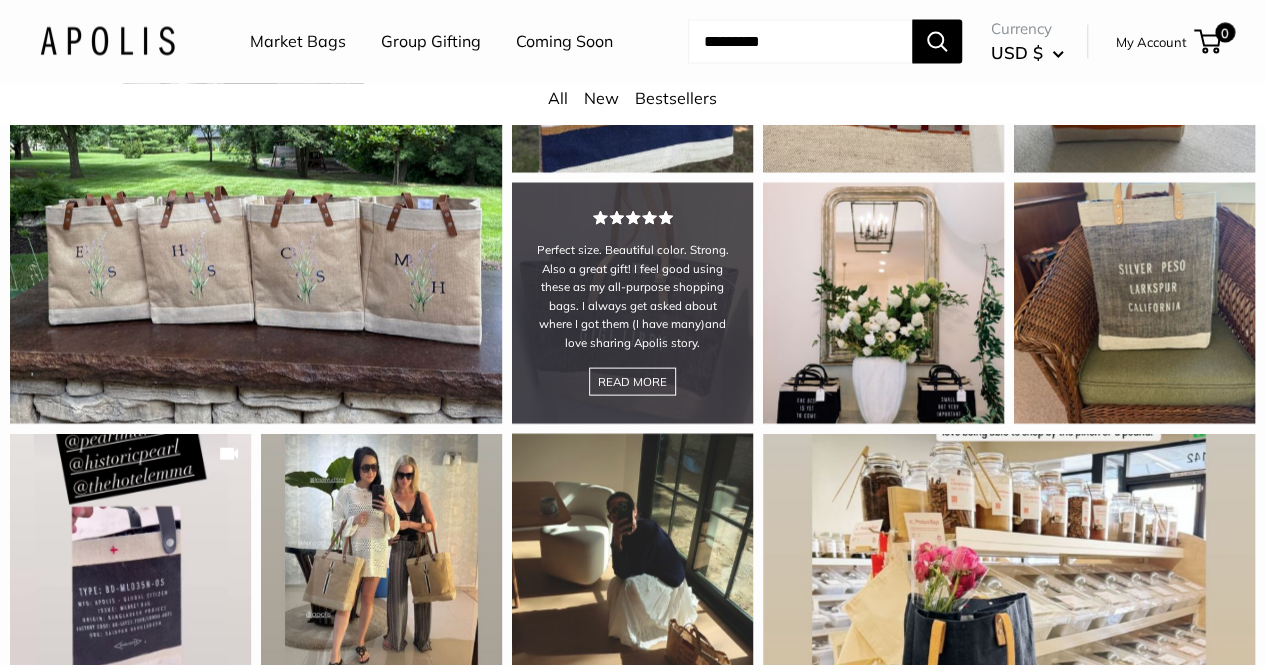 click on "Perfect size. Beautiful color. Strong. Also a great gift! I feel good using these as my all-purpose shopping bags. I always get asked about where I got them (I have many)and love sharing Apolis story.
READ MORE" at bounding box center [632, 303] 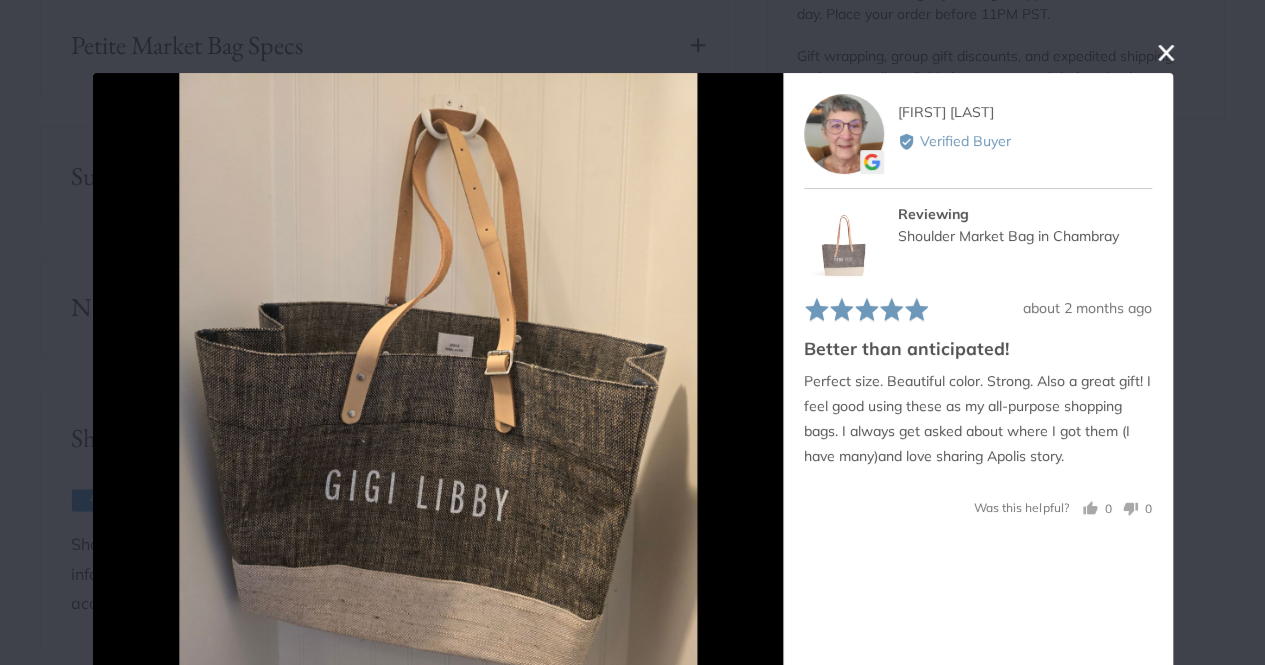 scroll, scrollTop: 868, scrollLeft: 0, axis: vertical 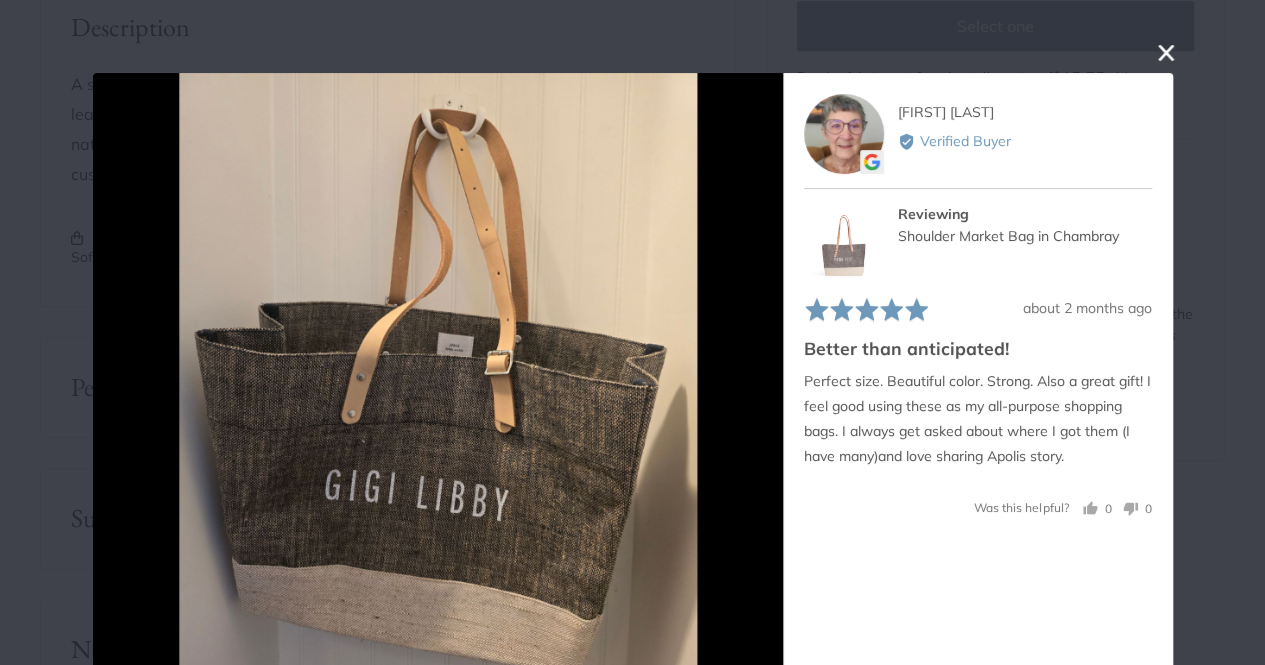 click at bounding box center [1166, 53] 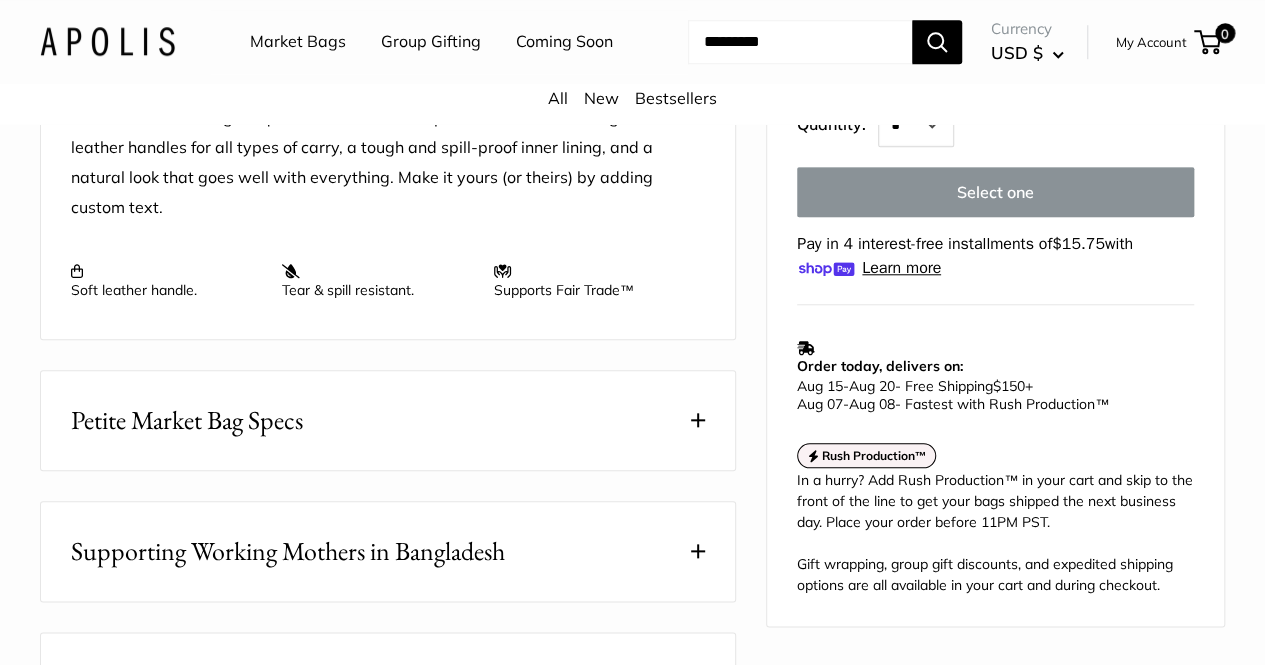 scroll, scrollTop: 830, scrollLeft: 0, axis: vertical 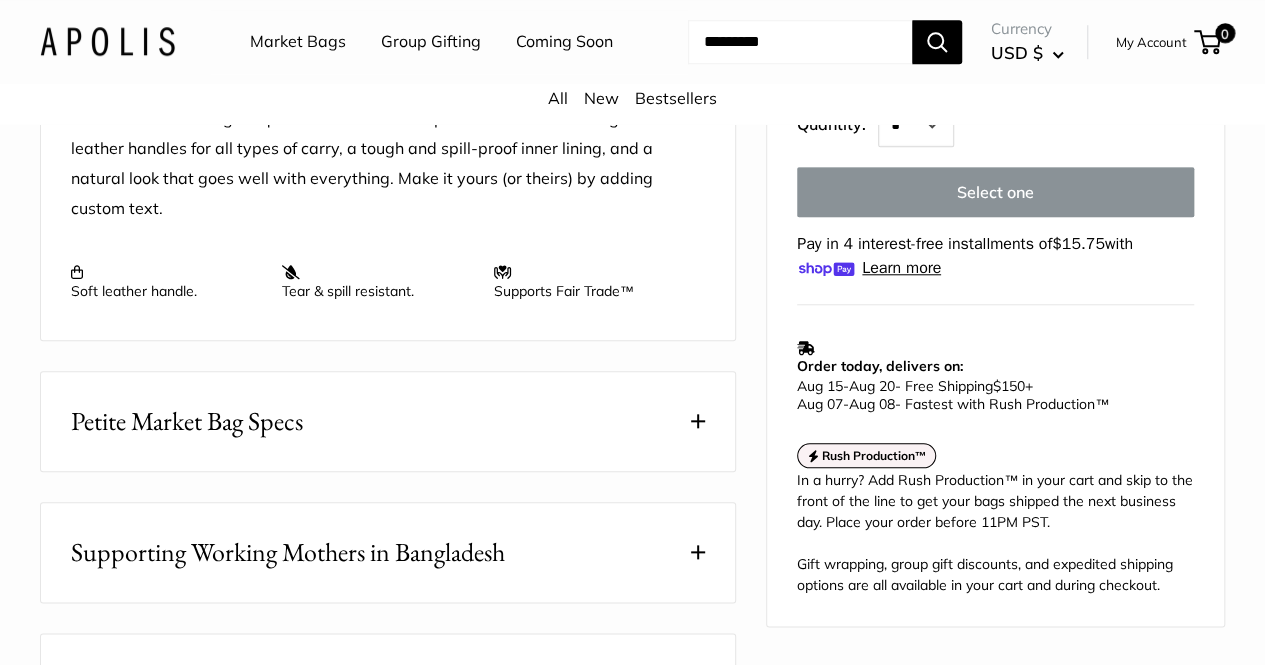 click on "Petite Market Bag Specs" at bounding box center [187, 421] 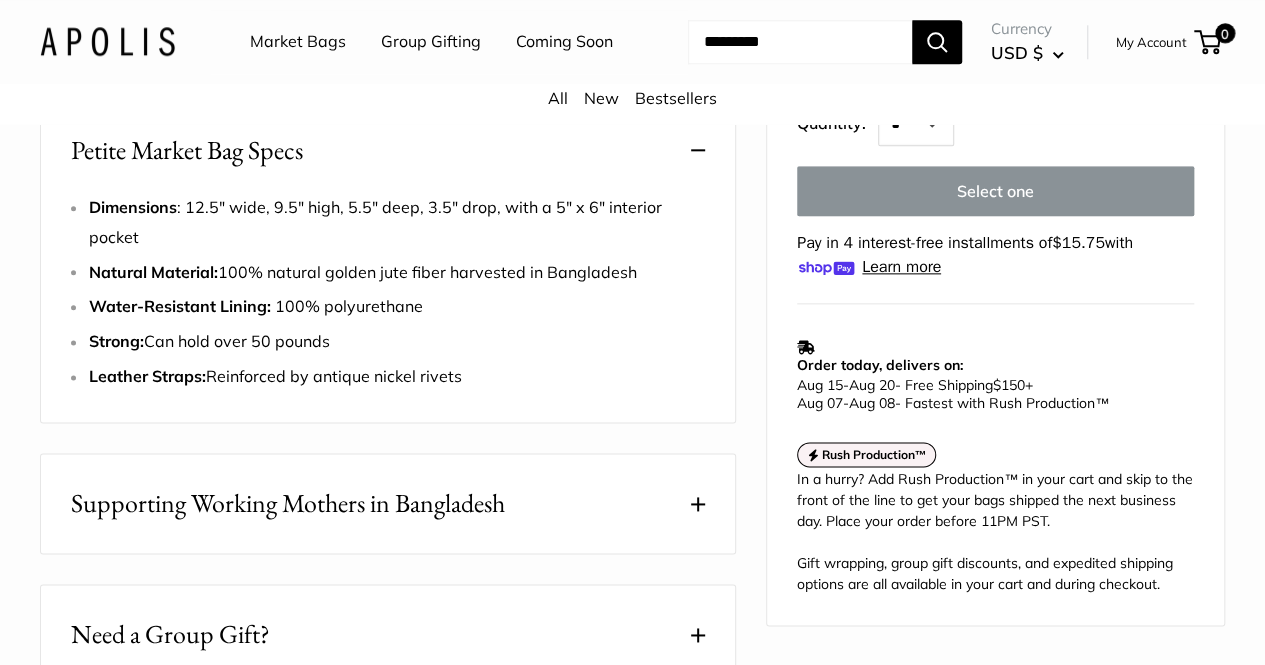 click on "Supporting Working Mothers in Bangladesh" at bounding box center [288, 503] 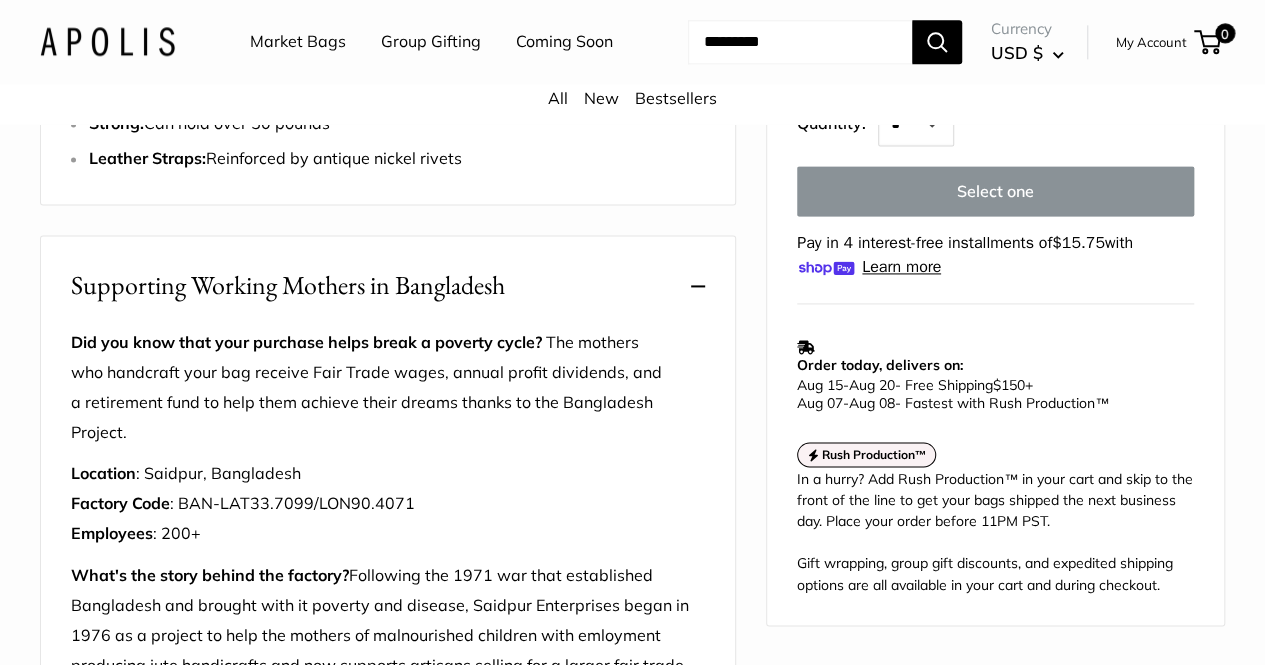 scroll, scrollTop: 1320, scrollLeft: 0, axis: vertical 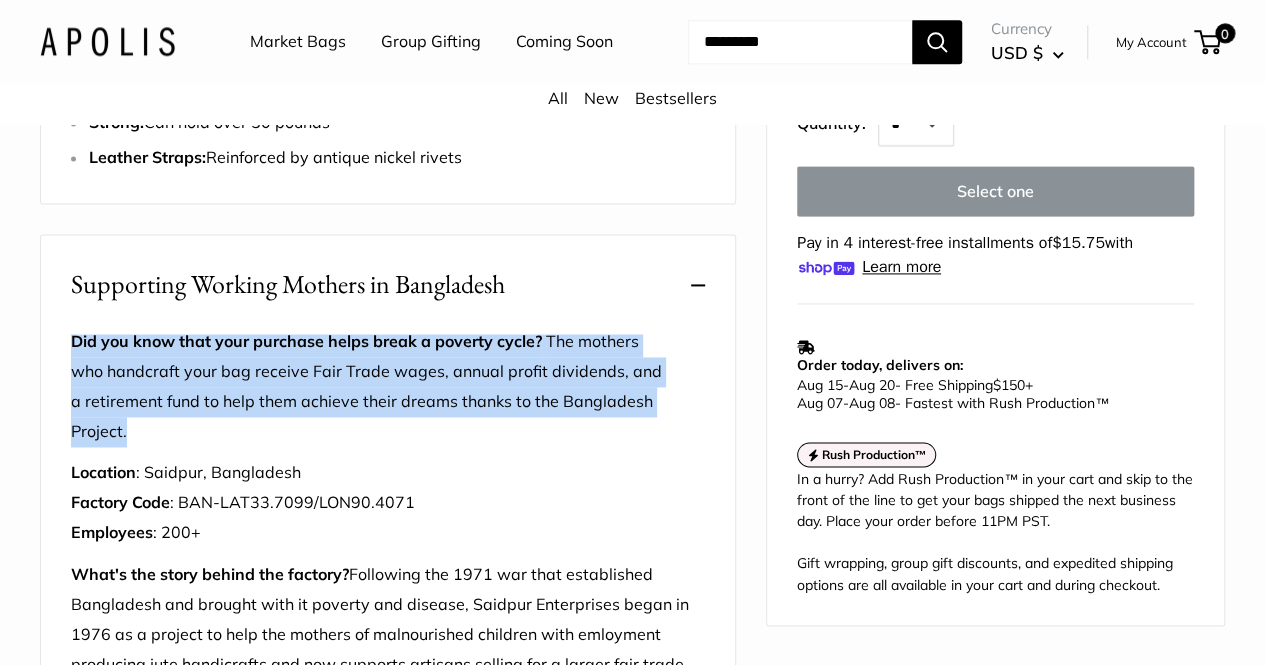 drag, startPoint x: 72, startPoint y: 331, endPoint x: 159, endPoint y: 415, distance: 120.93387 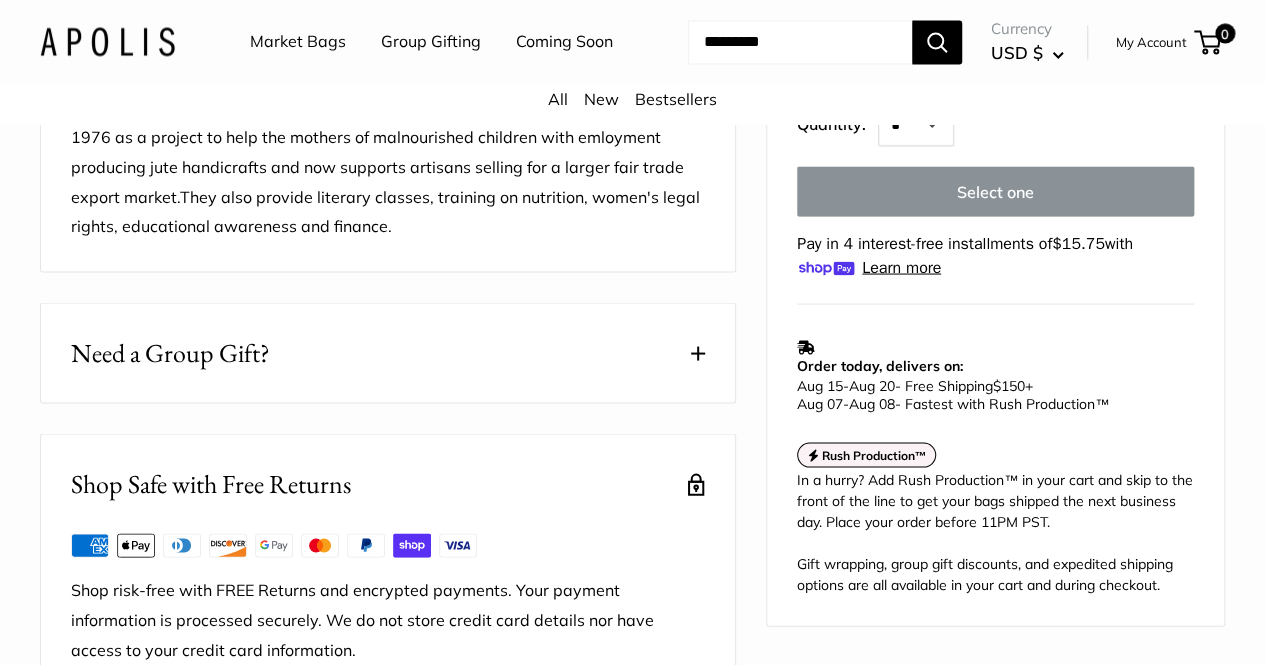 copy on "Did you know that your purchase helps break a poverty cycle?   The mothers who handcraft your bag receive Fair Trade wages, annual profit dividends, and a retirement fund to help them achieve their dreams thanks to the Bangladesh Project." 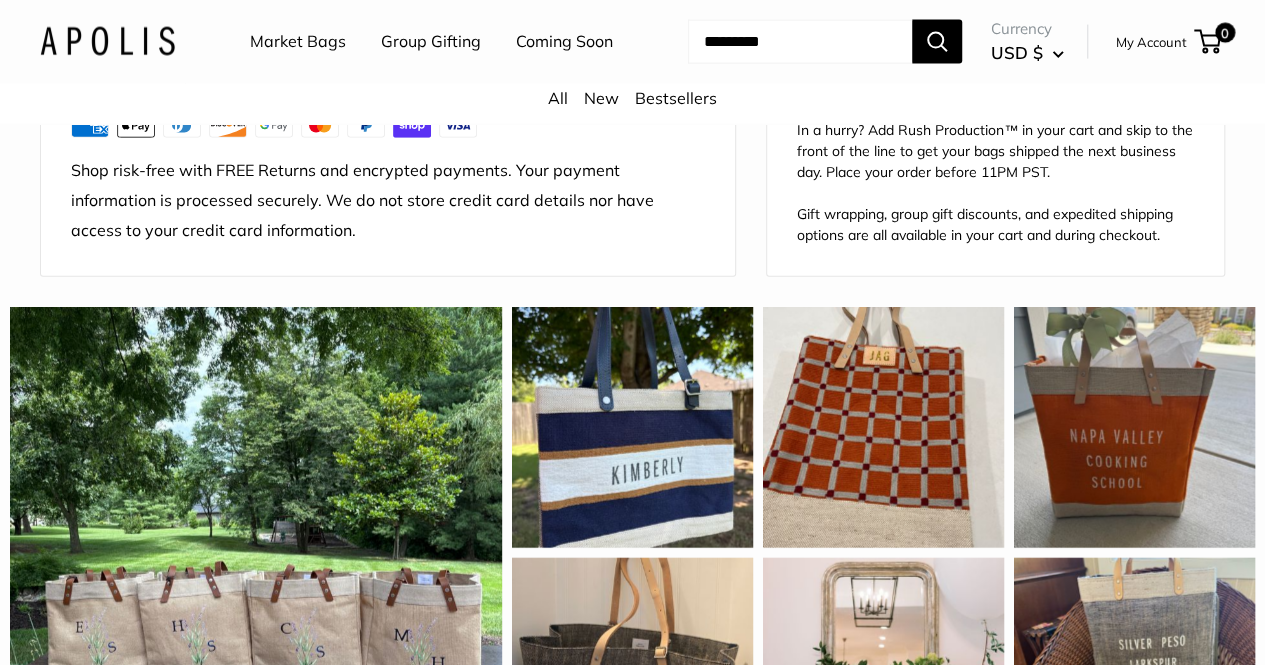 scroll, scrollTop: 2240, scrollLeft: 0, axis: vertical 